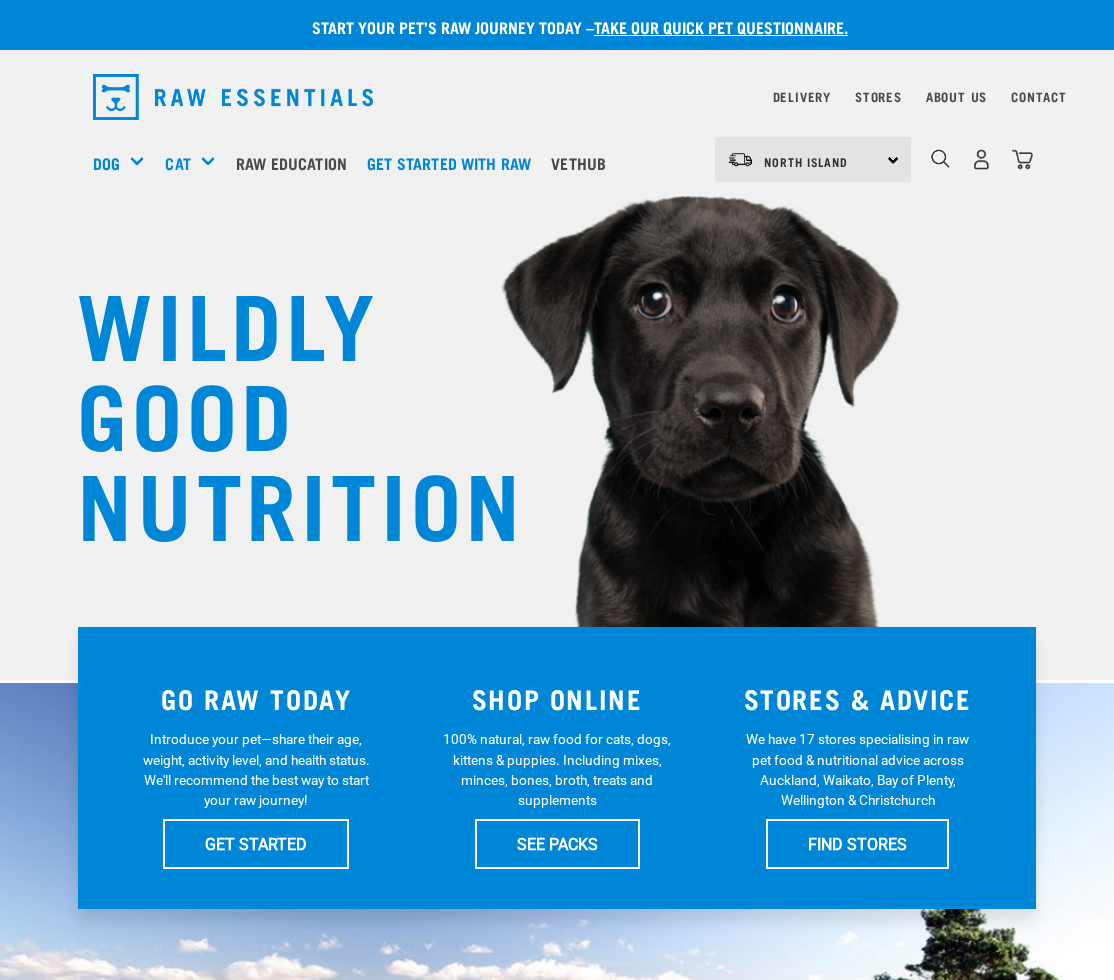 scroll, scrollTop: 0, scrollLeft: 0, axis: both 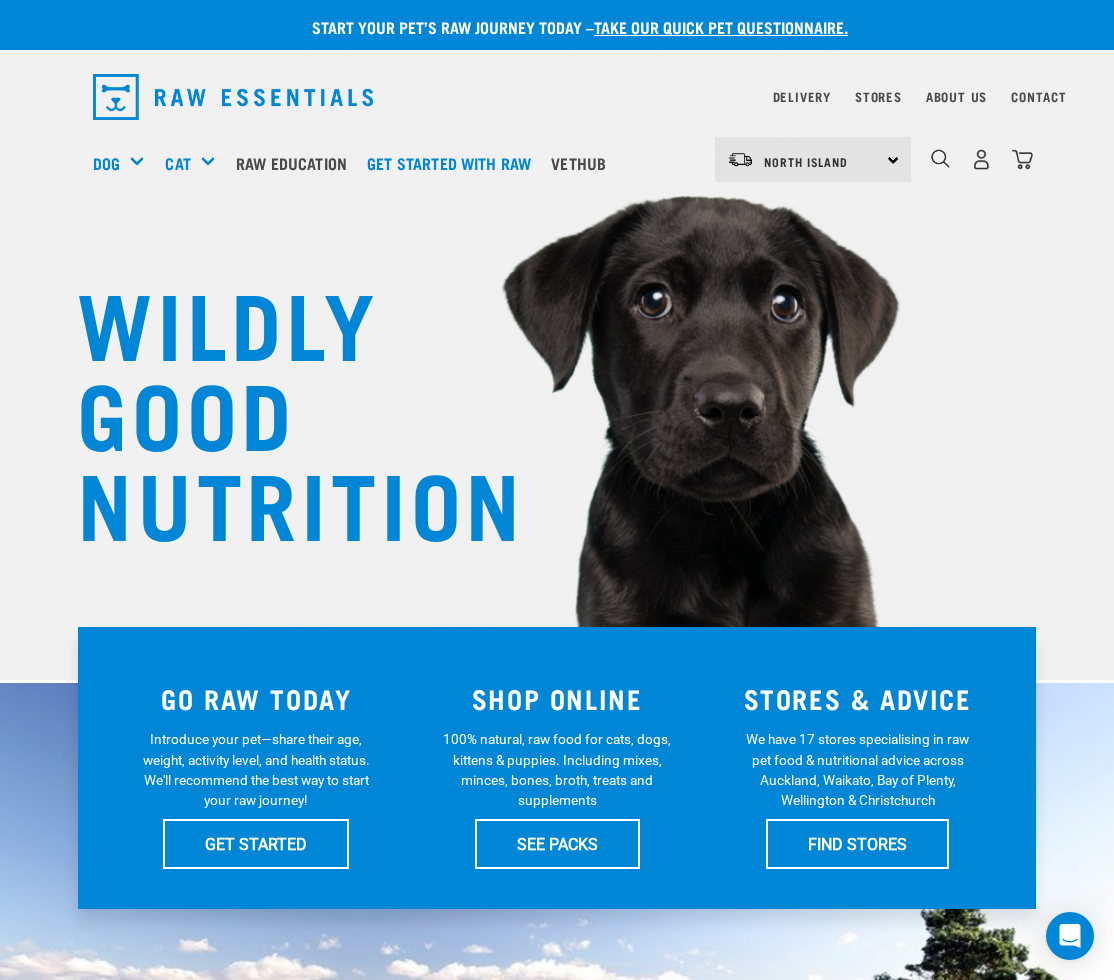 click at bounding box center (557, 284) 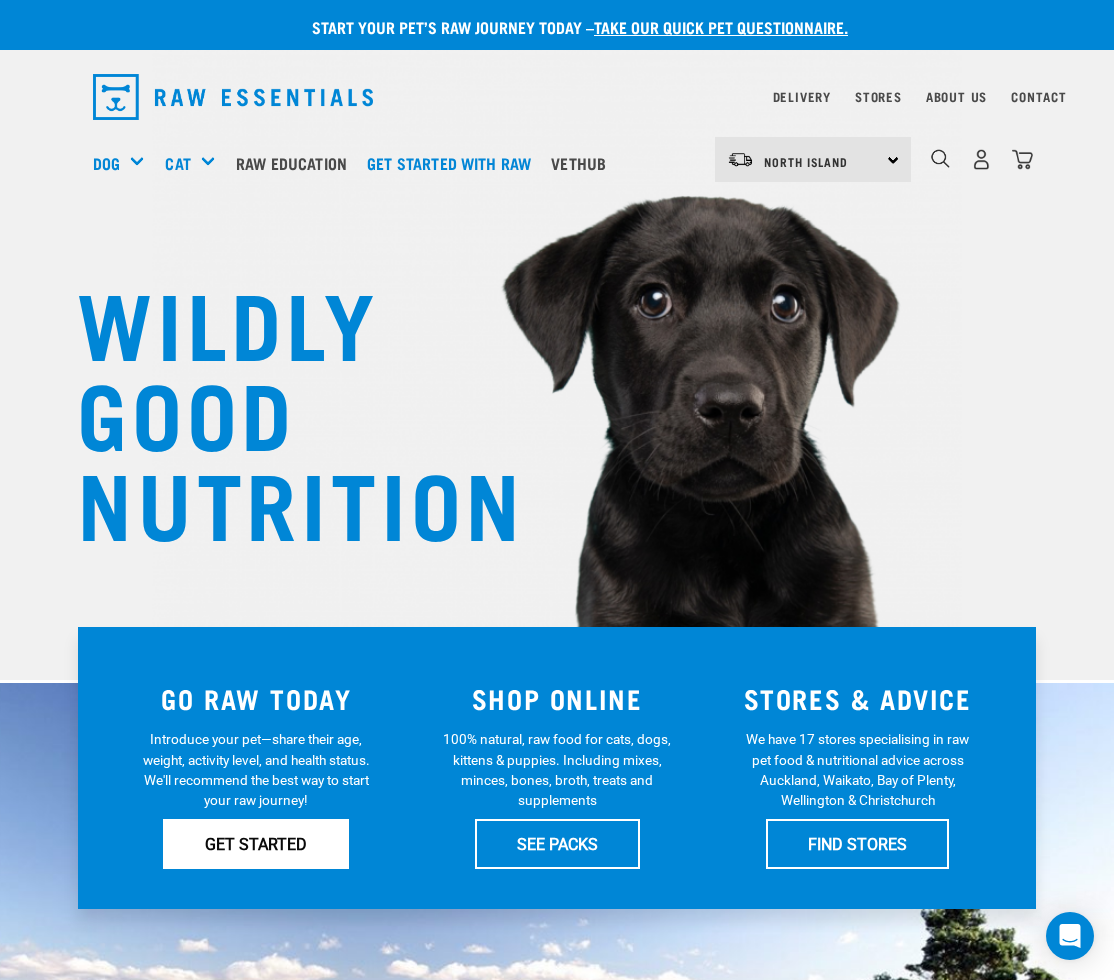 click on "GET STARTED" at bounding box center [256, 844] 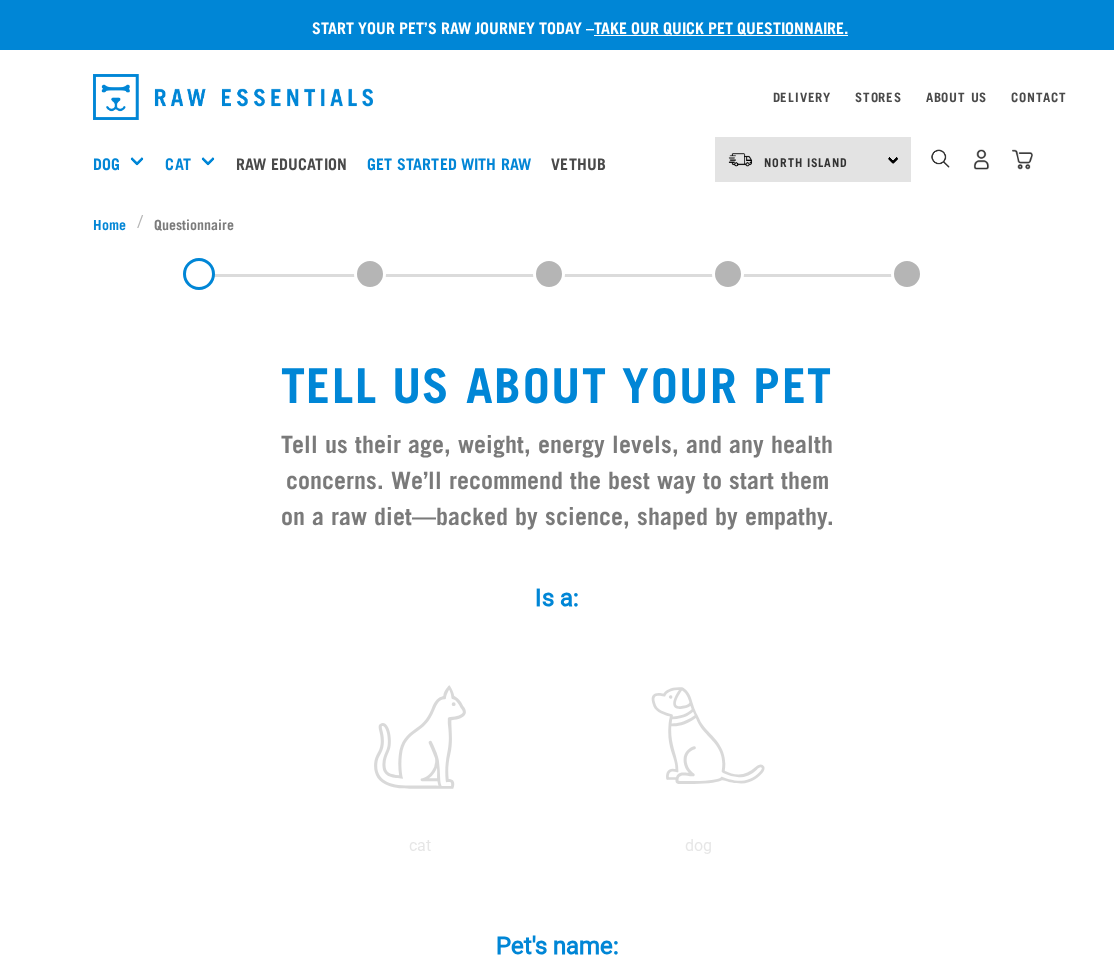 scroll, scrollTop: 0, scrollLeft: 0, axis: both 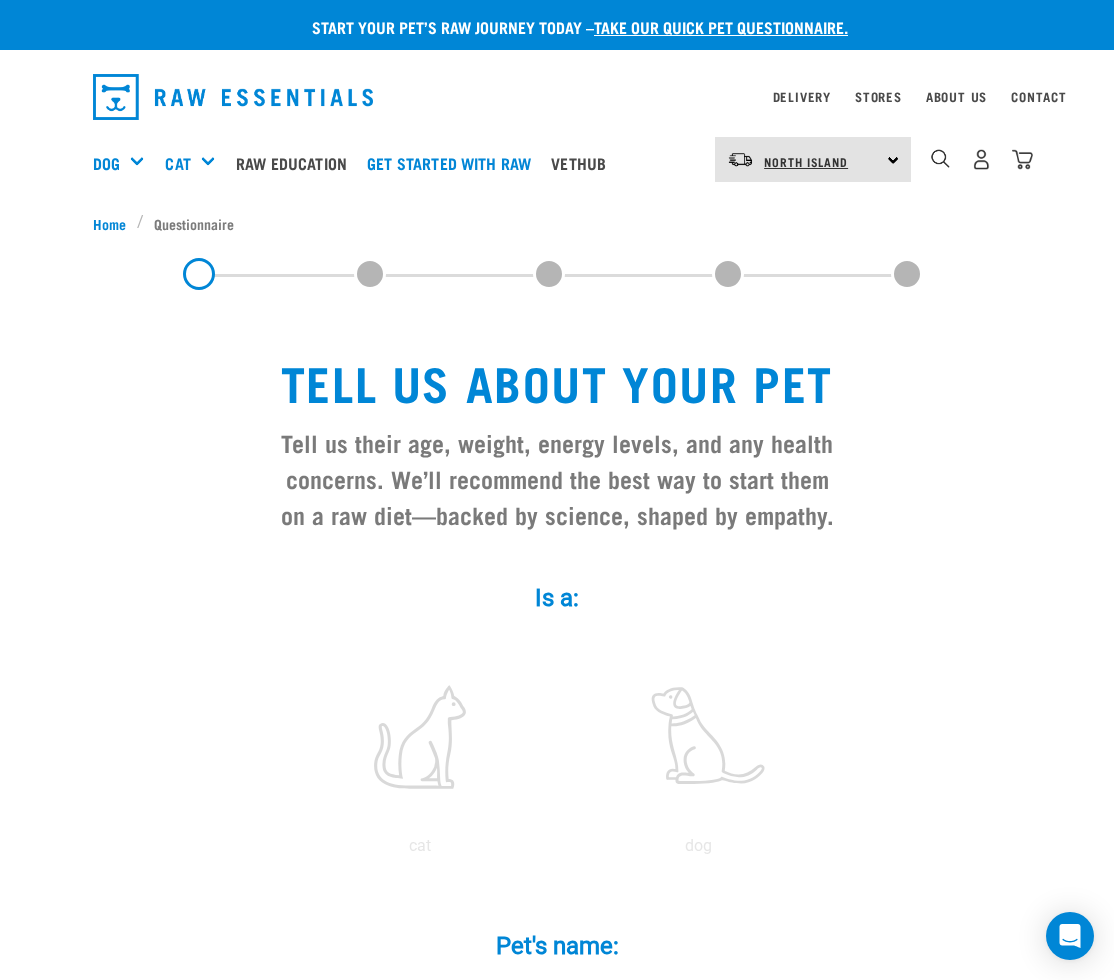 click on "North Island" at bounding box center [806, 161] 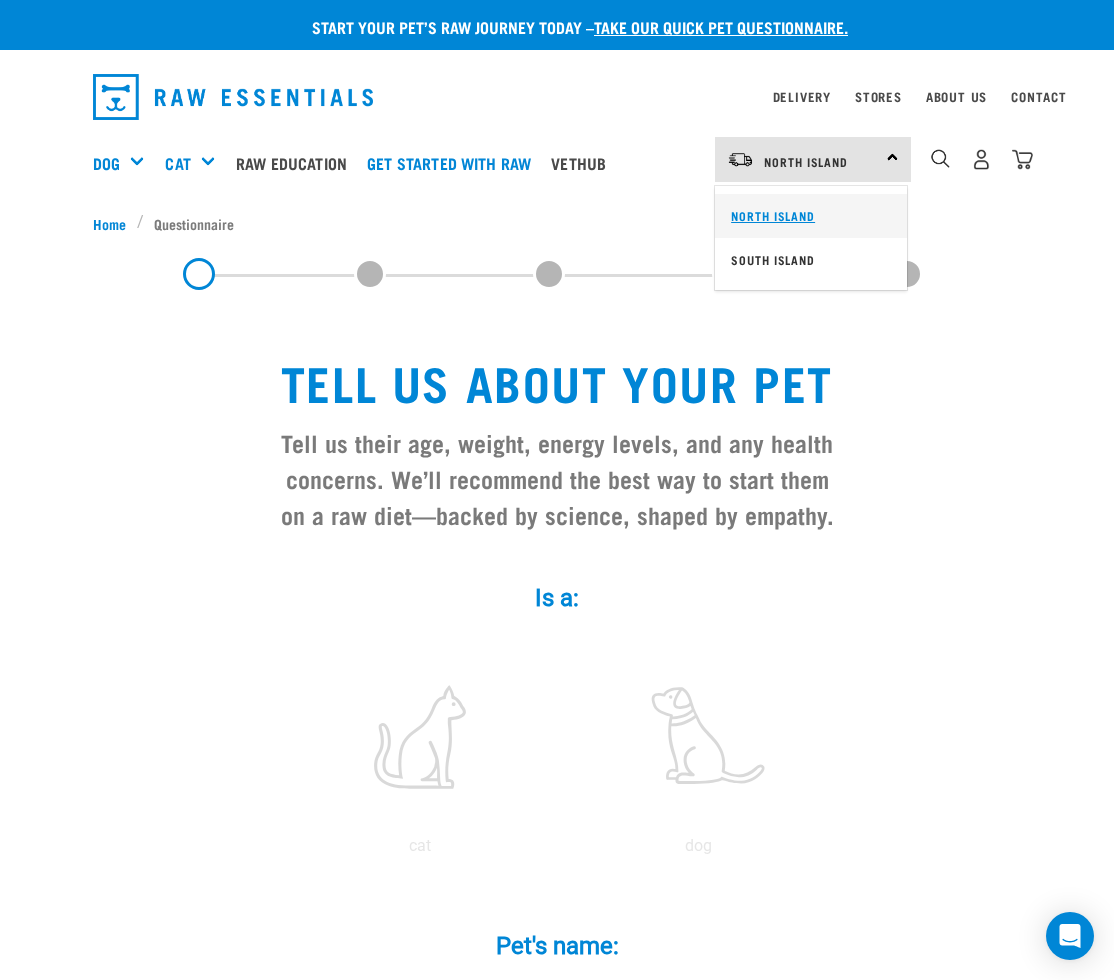 click on "North Island" at bounding box center (811, 216) 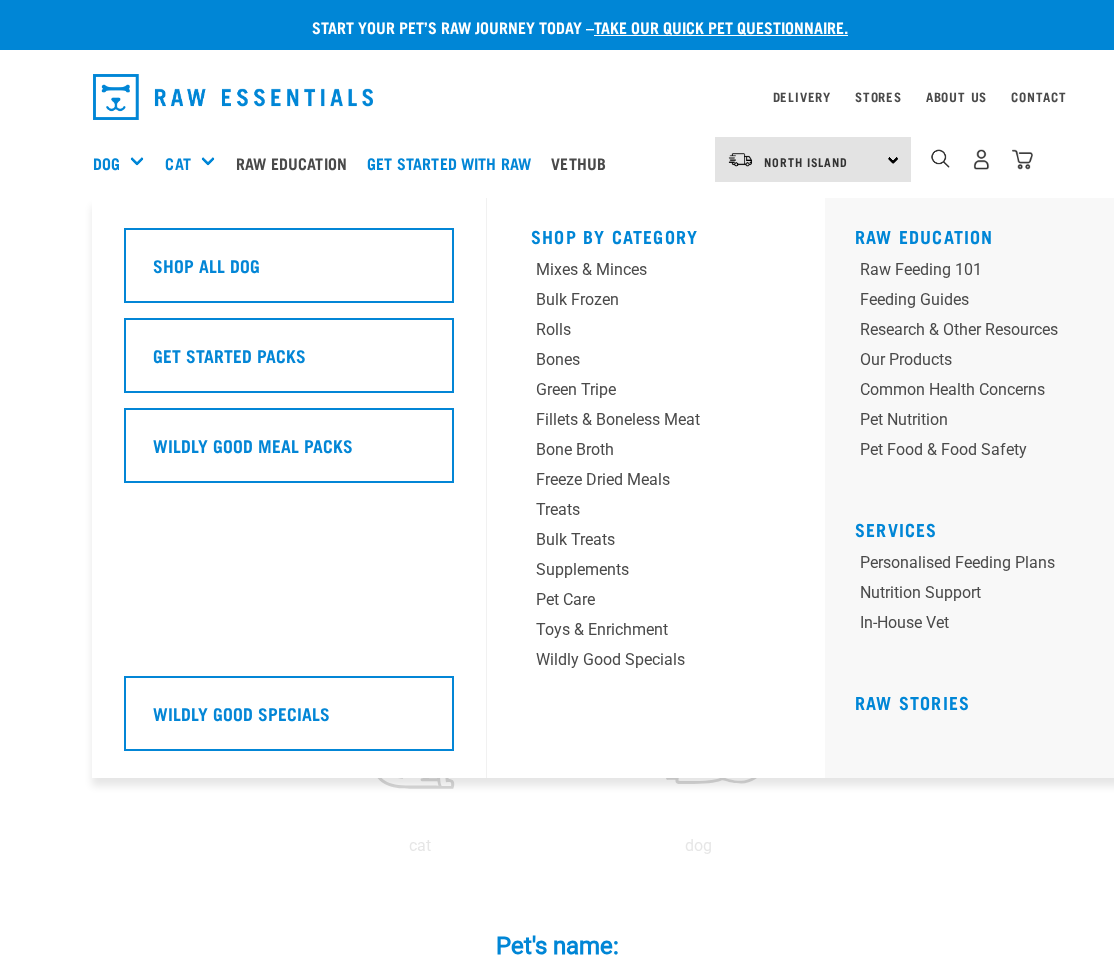 scroll, scrollTop: 0, scrollLeft: 0, axis: both 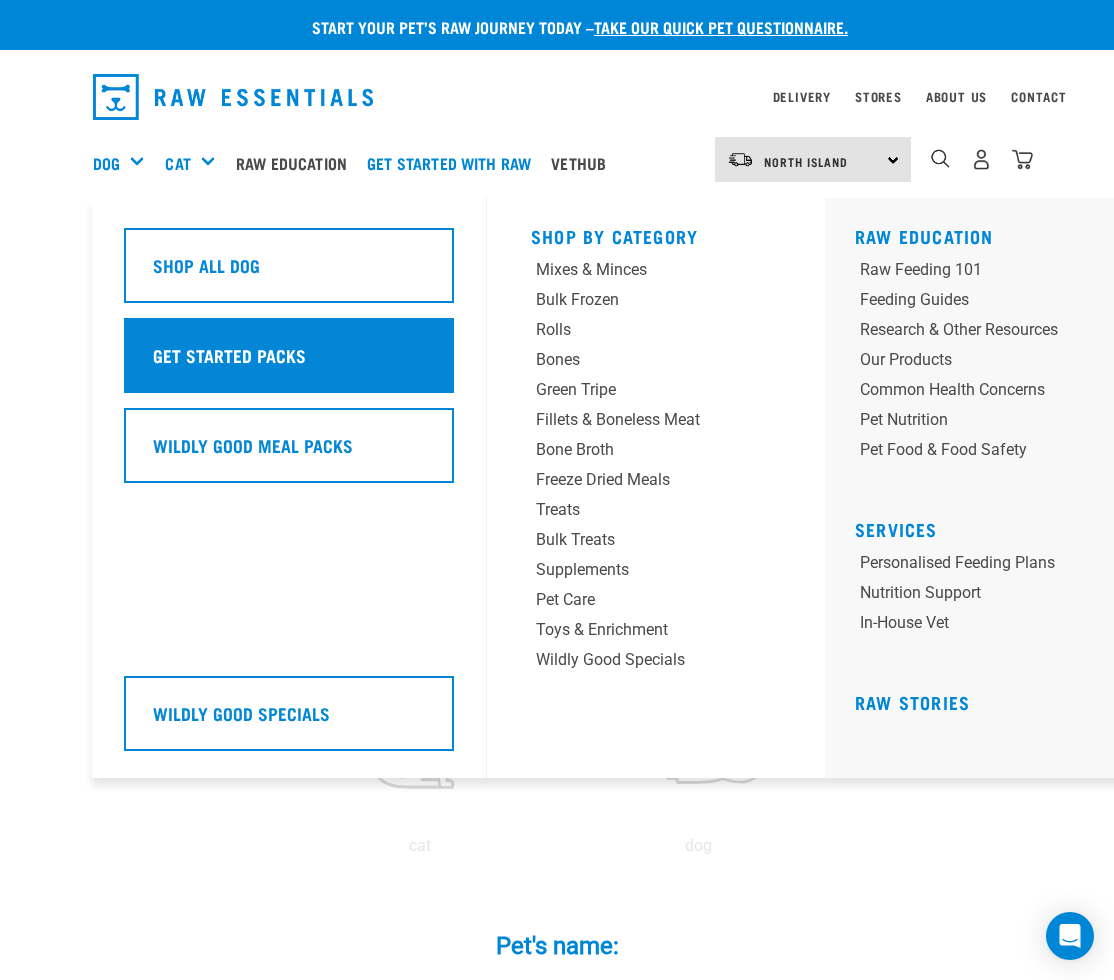 click on "Get Started Packs" at bounding box center [289, 355] 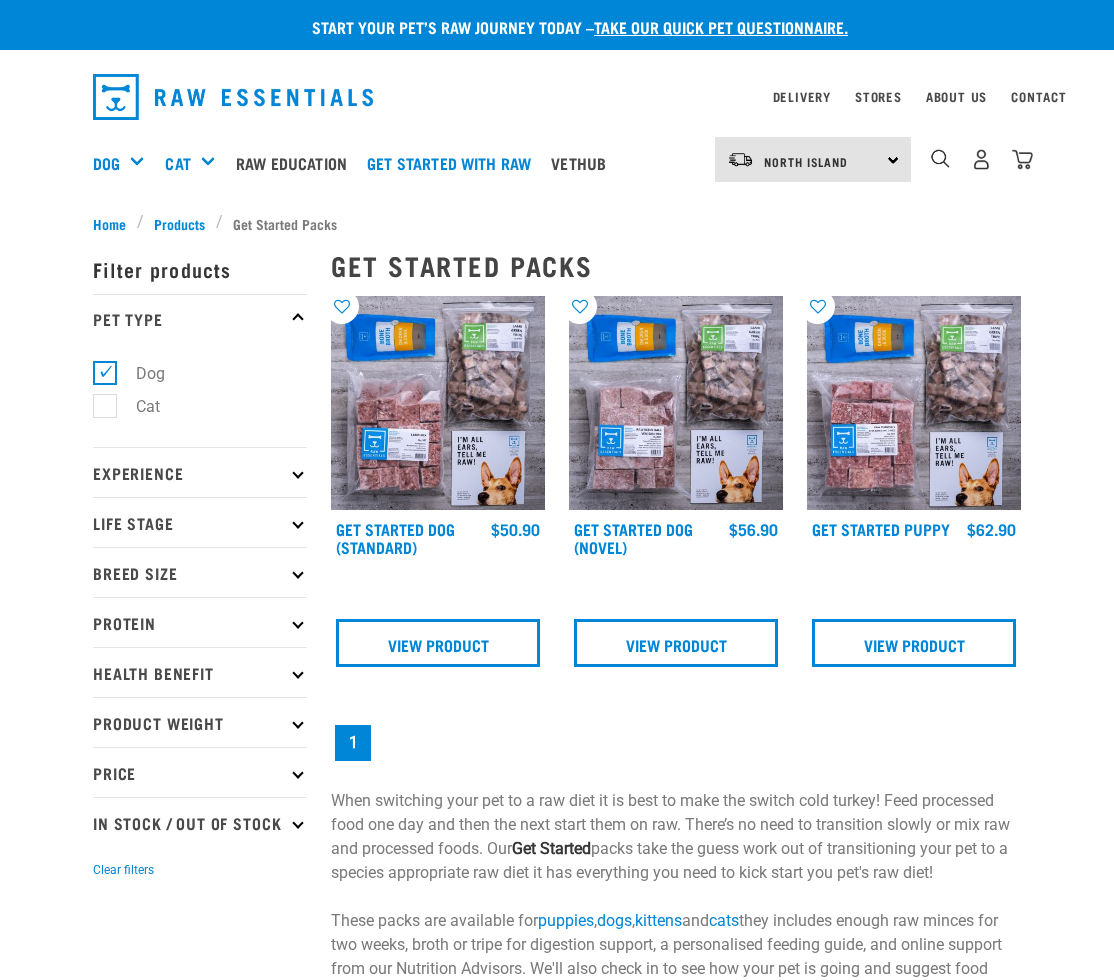 scroll, scrollTop: 0, scrollLeft: 0, axis: both 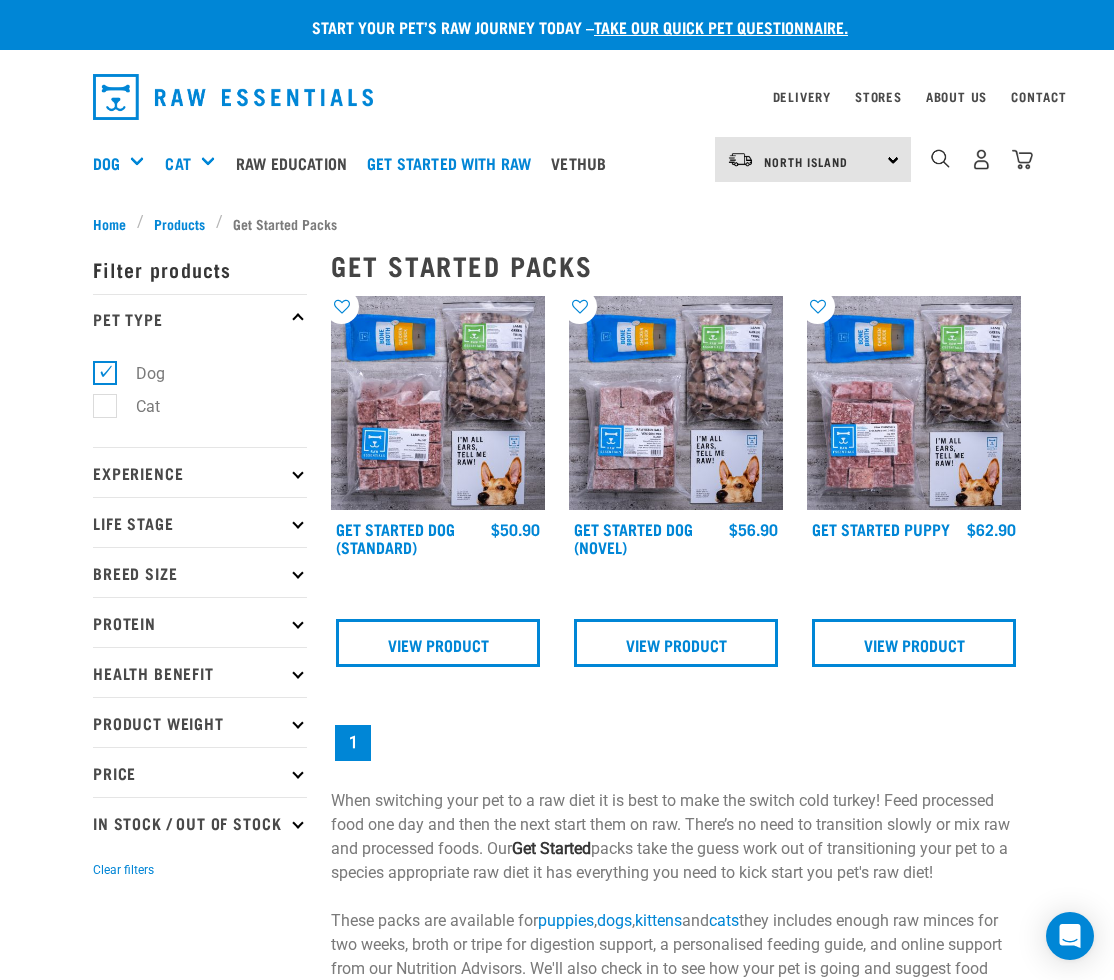 click at bounding box center [438, 403] 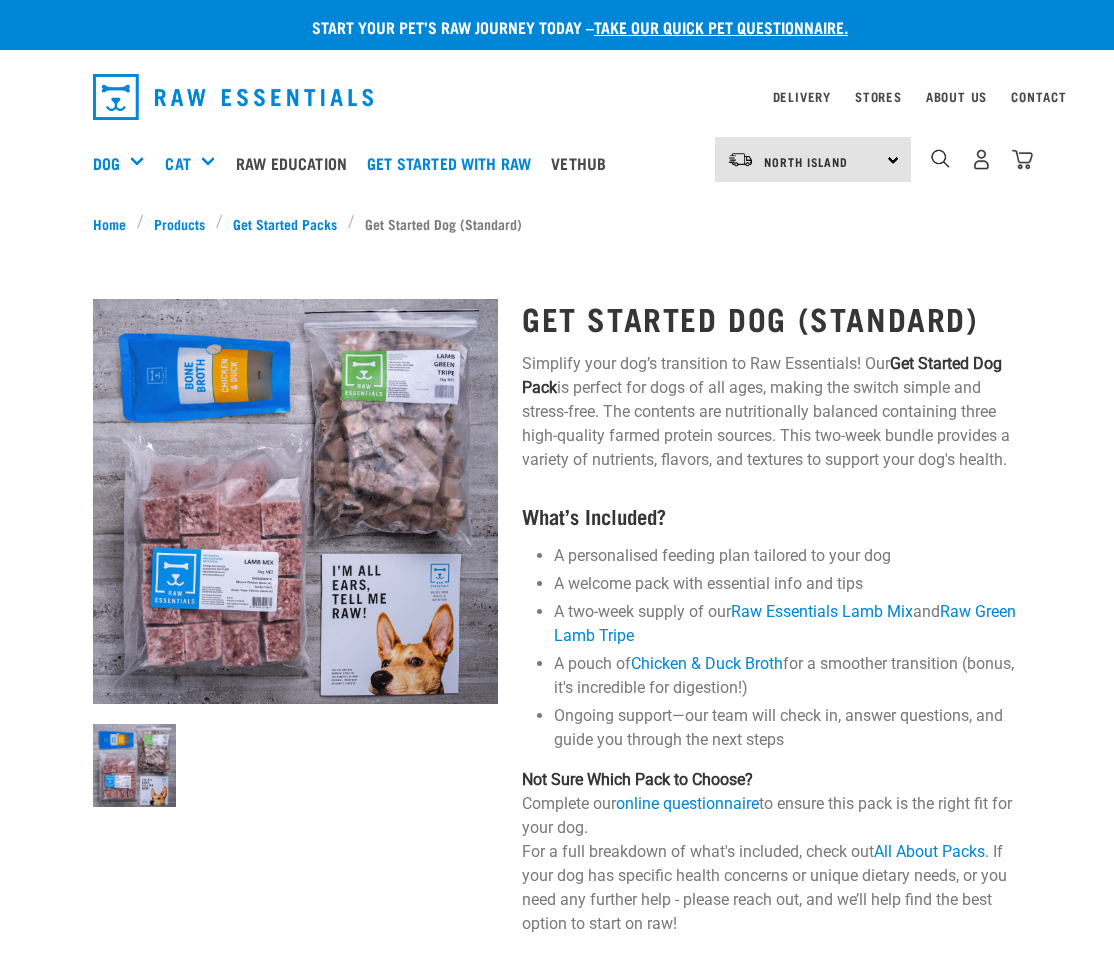 scroll, scrollTop: 0, scrollLeft: 0, axis: both 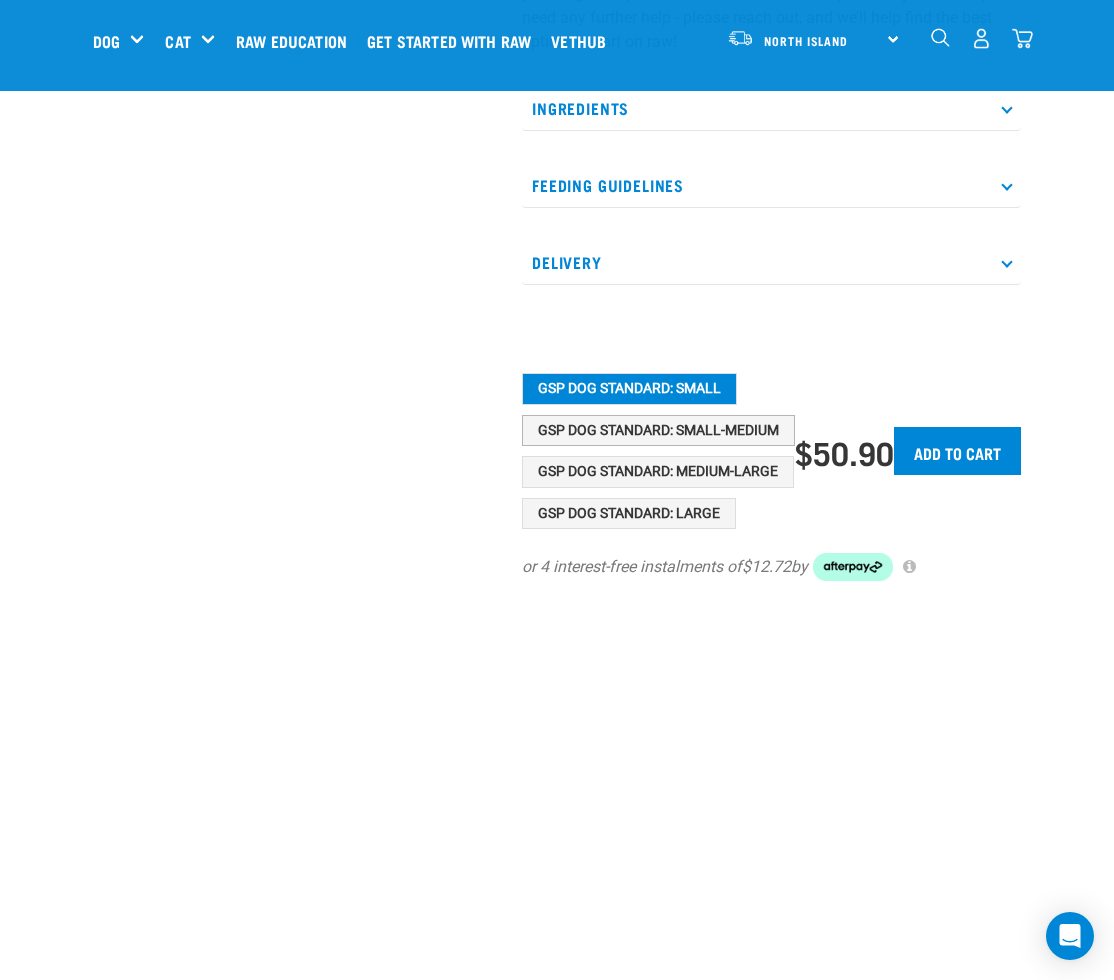 click on "GSP Dog Standard: Small-Medium" at bounding box center (658, 431) 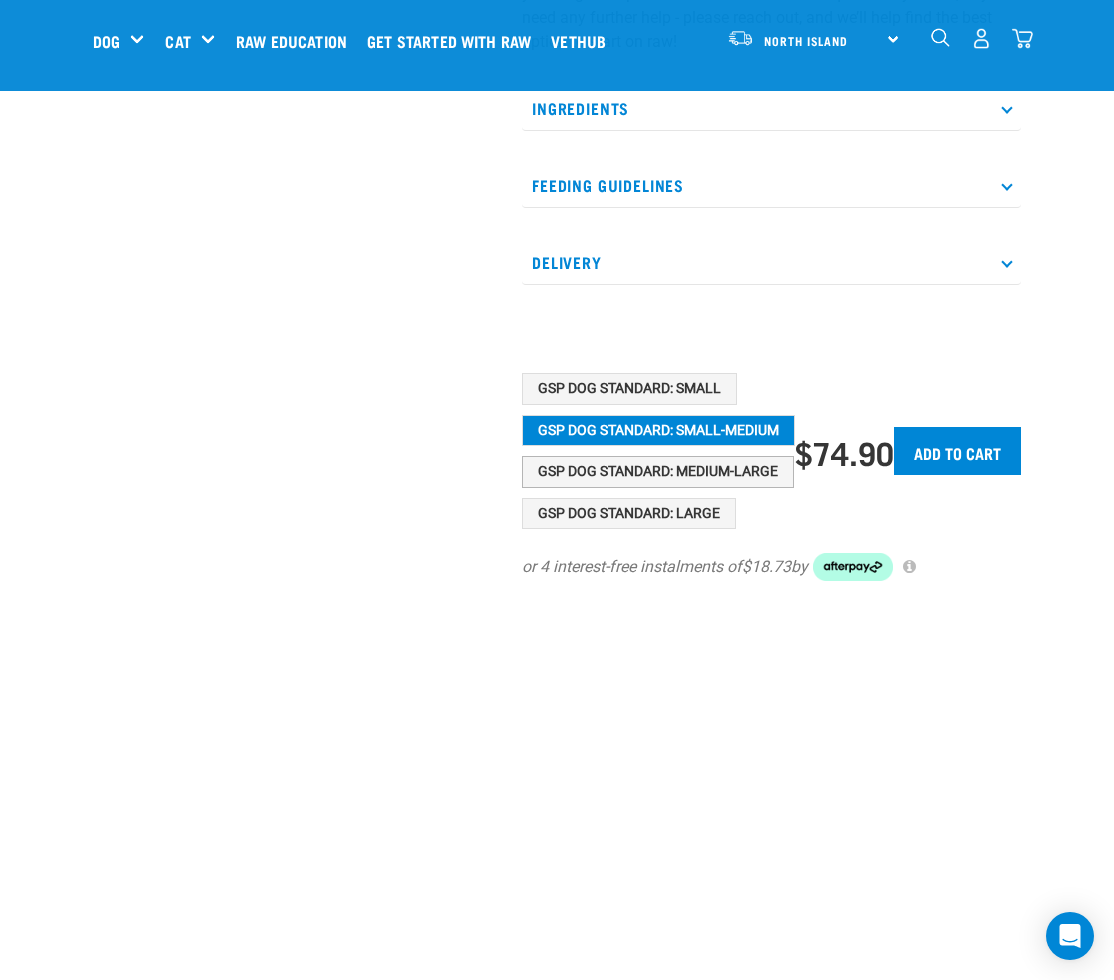 click on "GSP Dog Standard: Medium-Large" at bounding box center (658, 472) 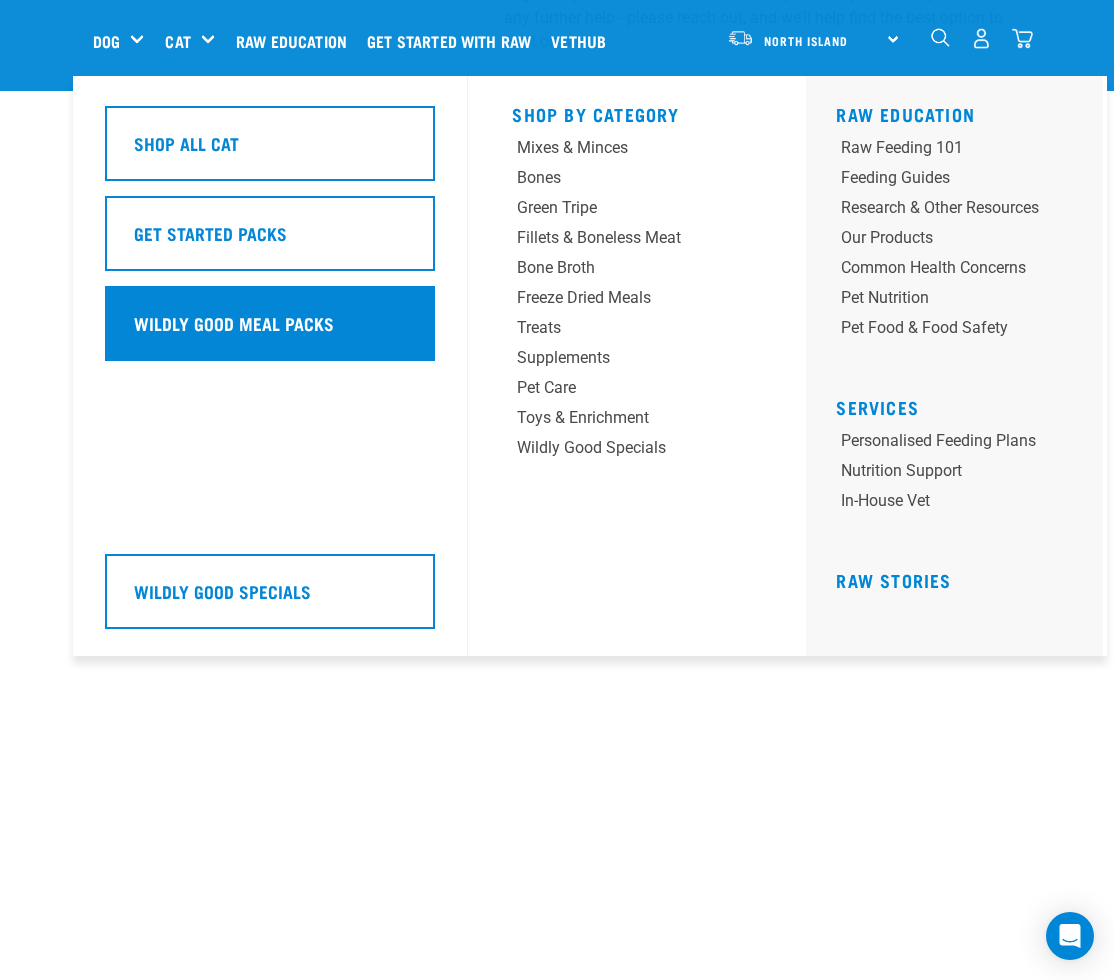 click on "Wildly Good Meal Packs" at bounding box center (234, 323) 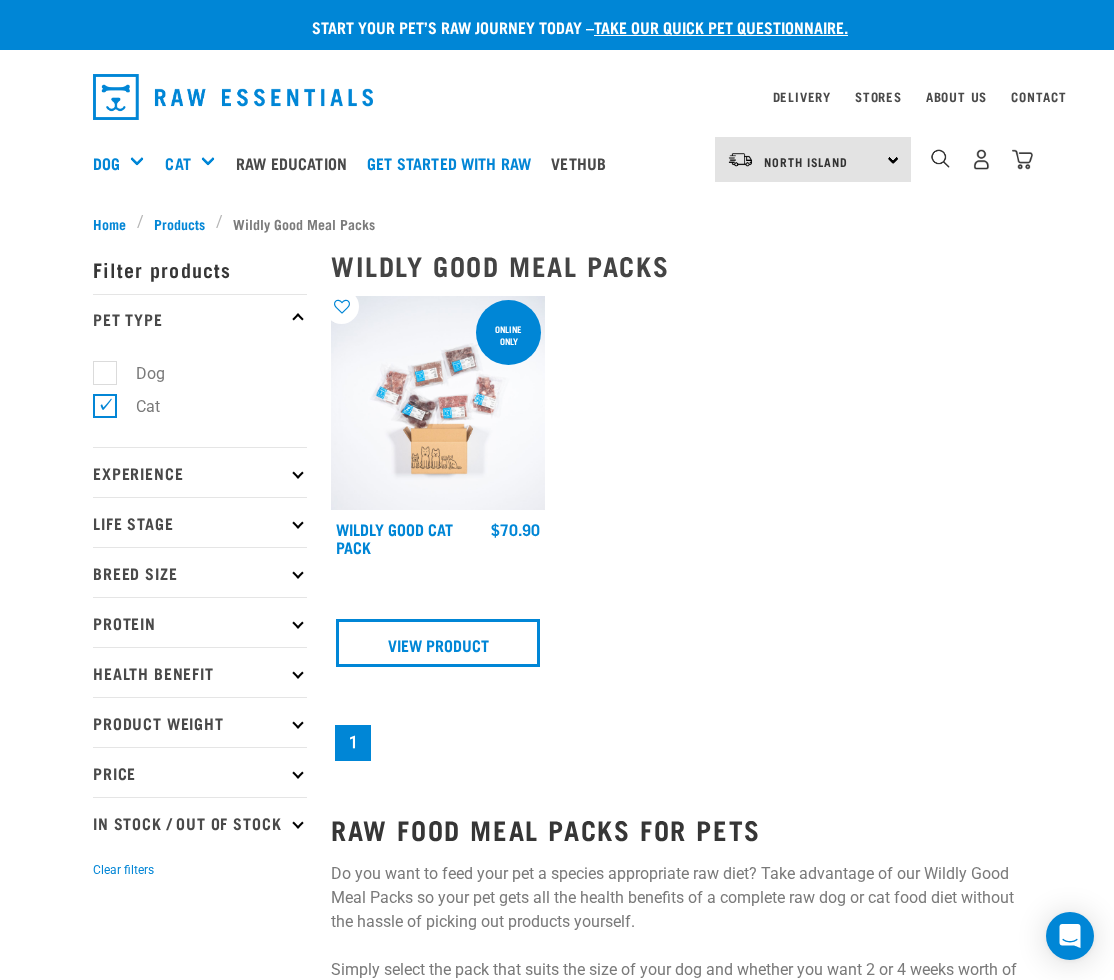 scroll, scrollTop: 0, scrollLeft: 0, axis: both 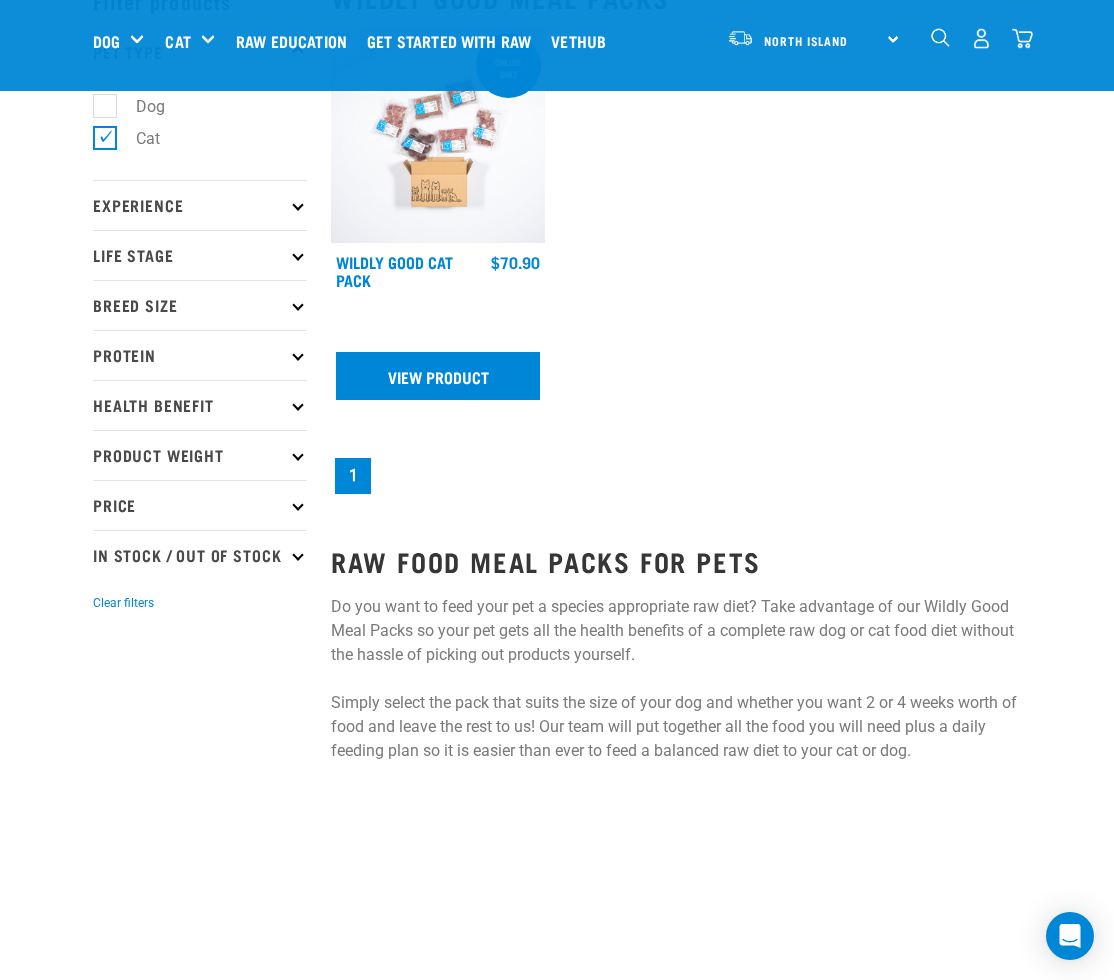 click on "View Product" at bounding box center [438, 376] 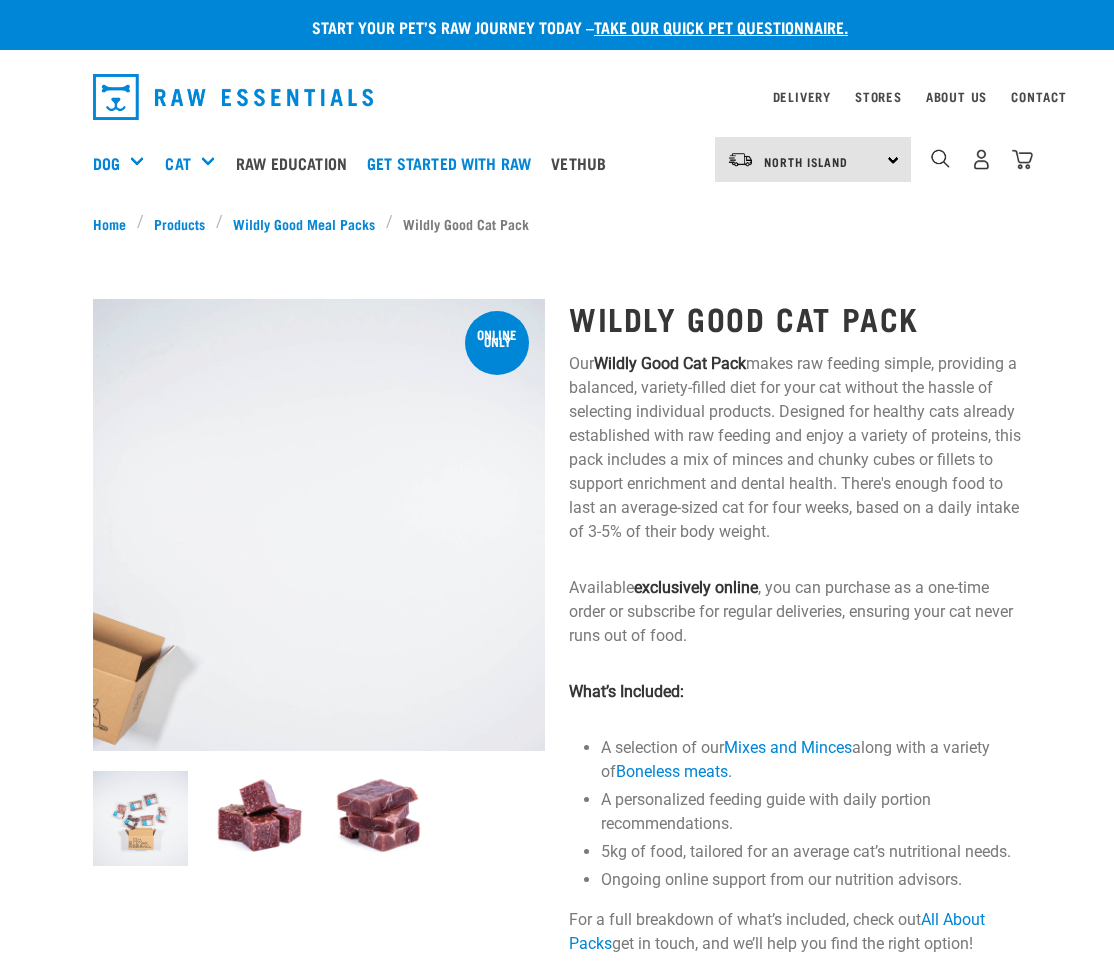 scroll, scrollTop: 0, scrollLeft: 0, axis: both 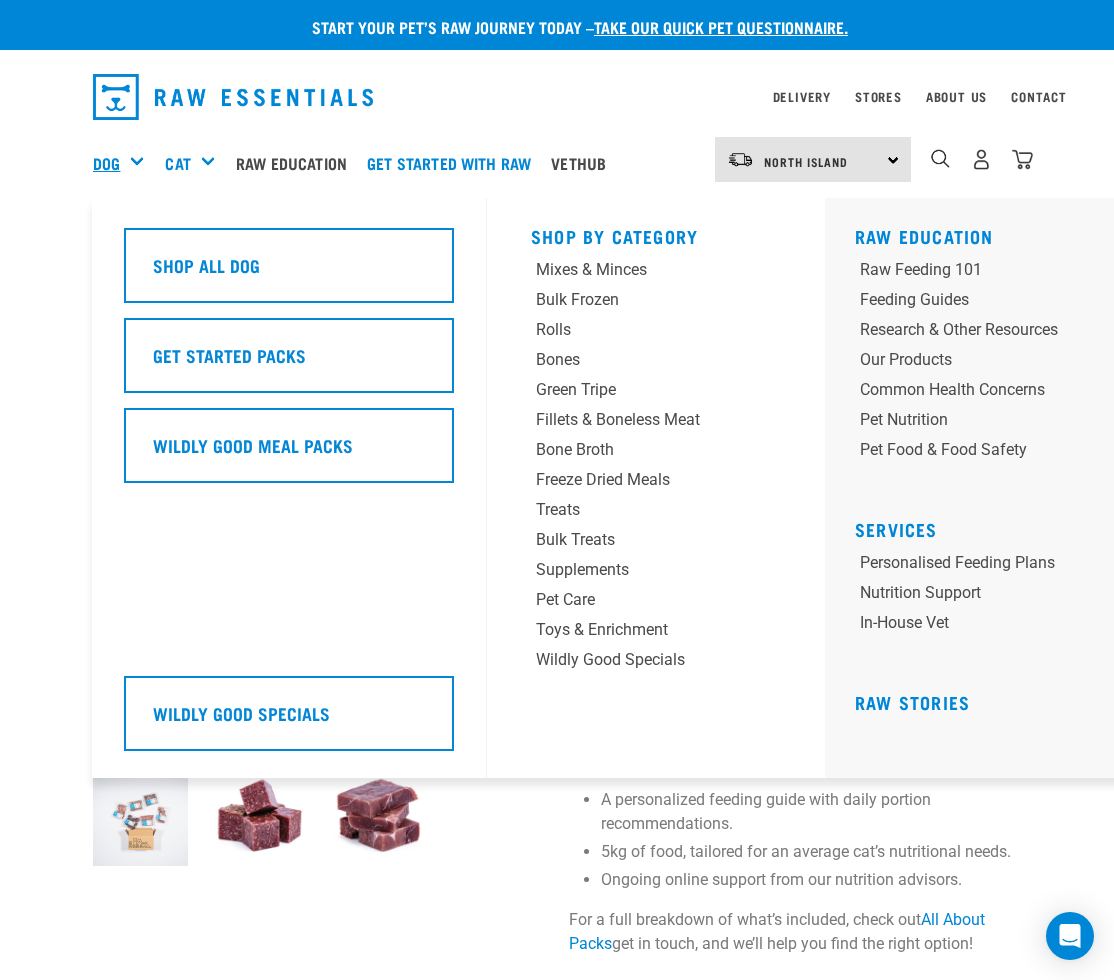 click on "Dog" at bounding box center (106, 163) 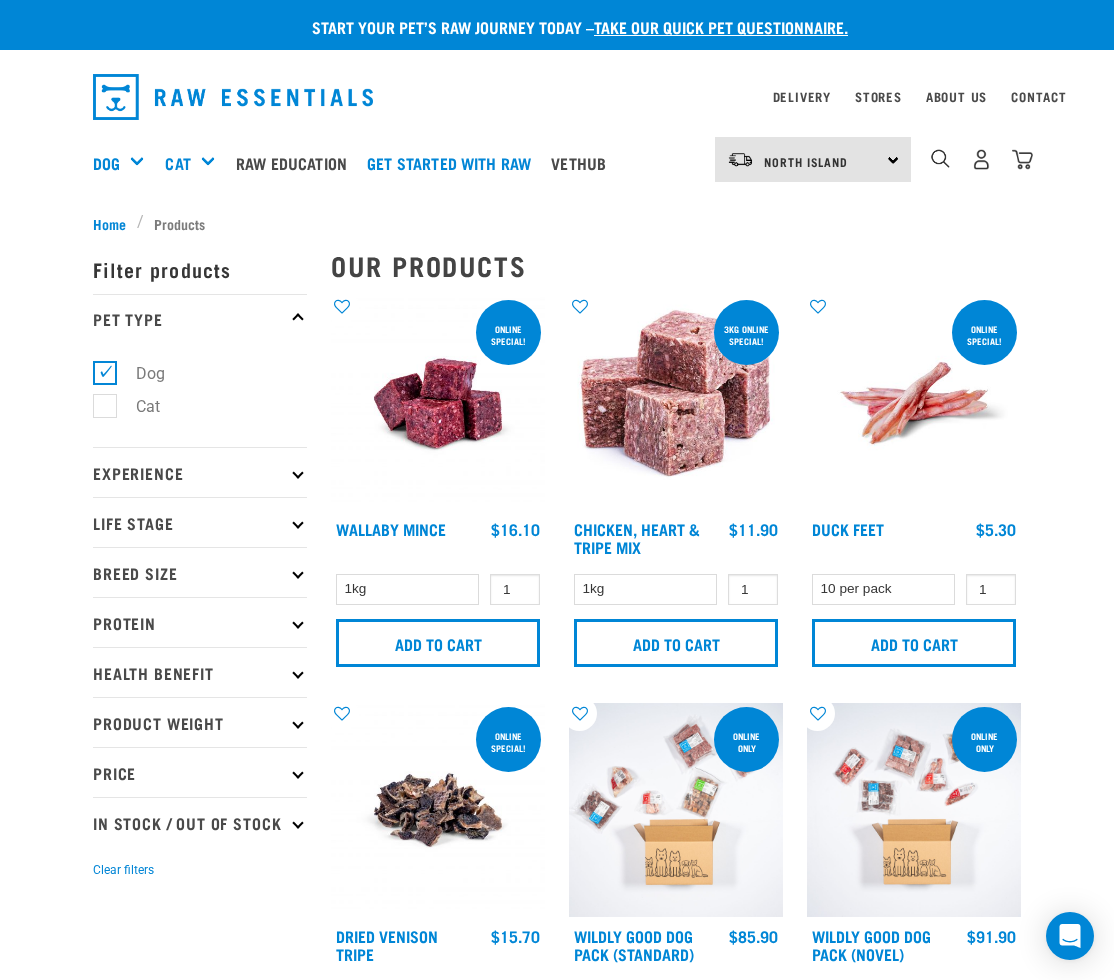 scroll, scrollTop: 0, scrollLeft: 0, axis: both 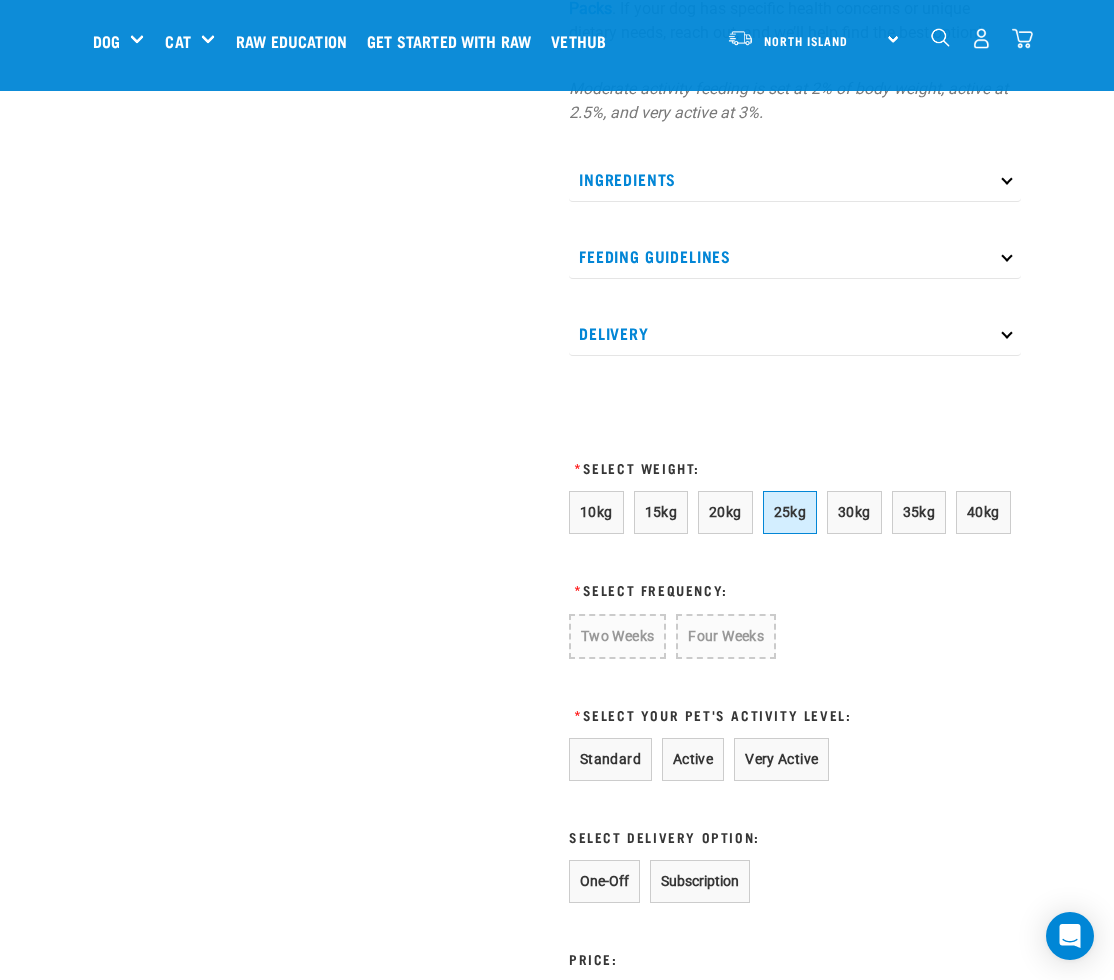 click on "25kg" at bounding box center [790, 512] 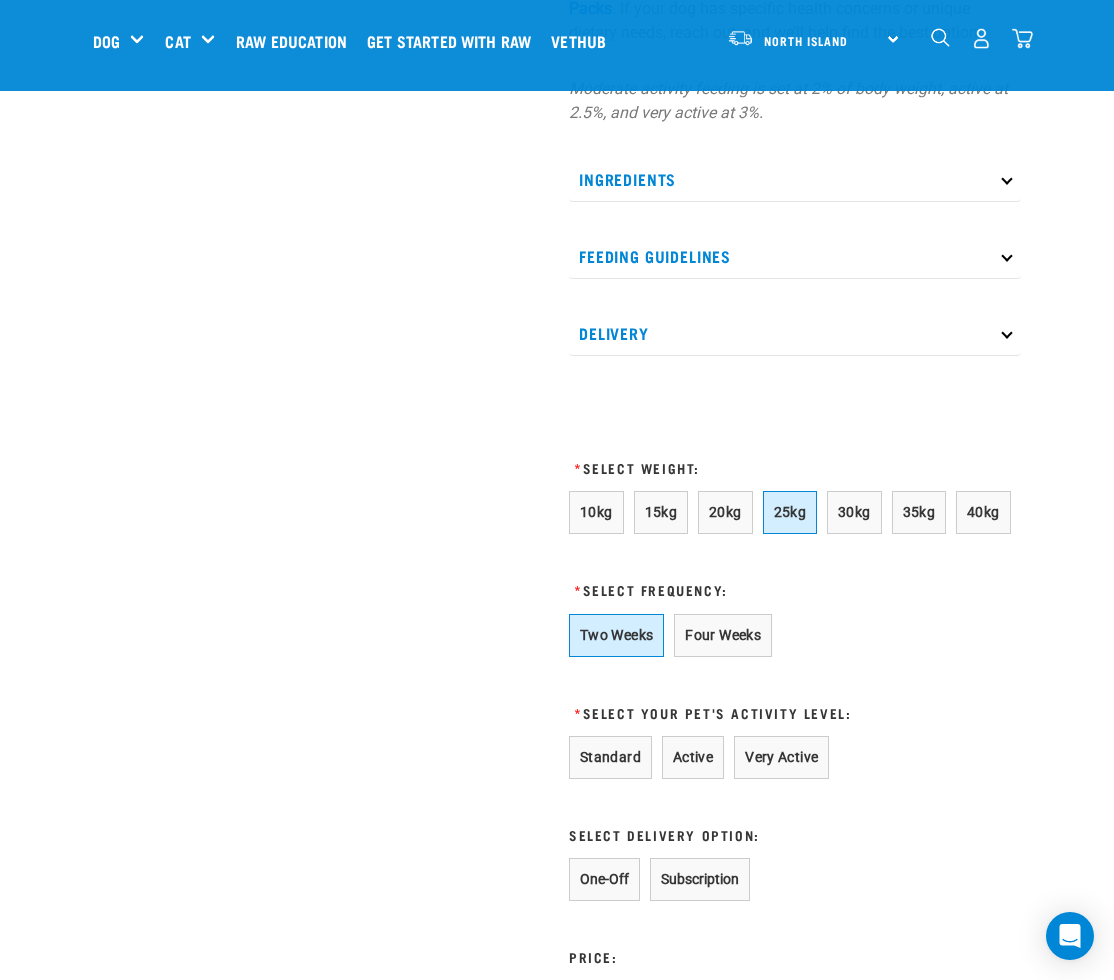 click on "Two Weeks" at bounding box center (616, 635) 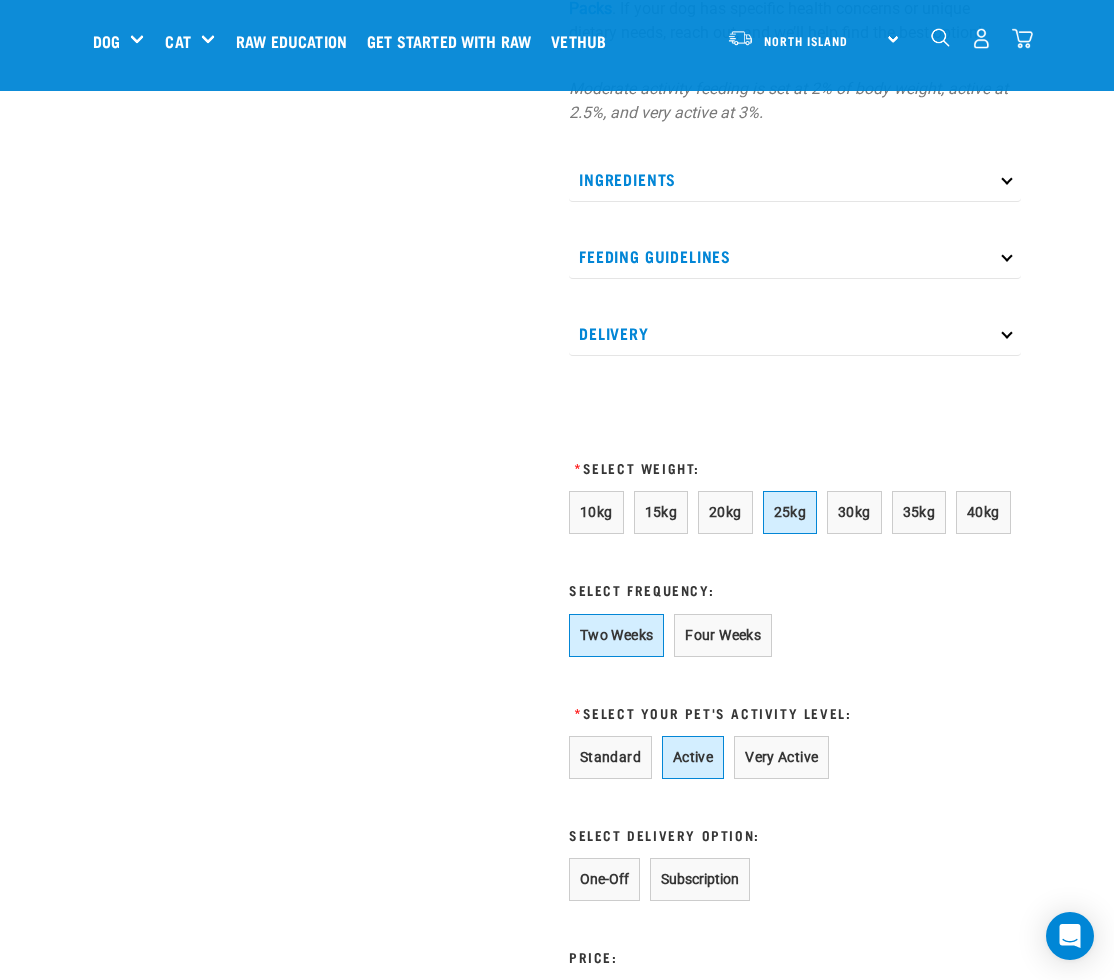 click on "Active" at bounding box center (693, 757) 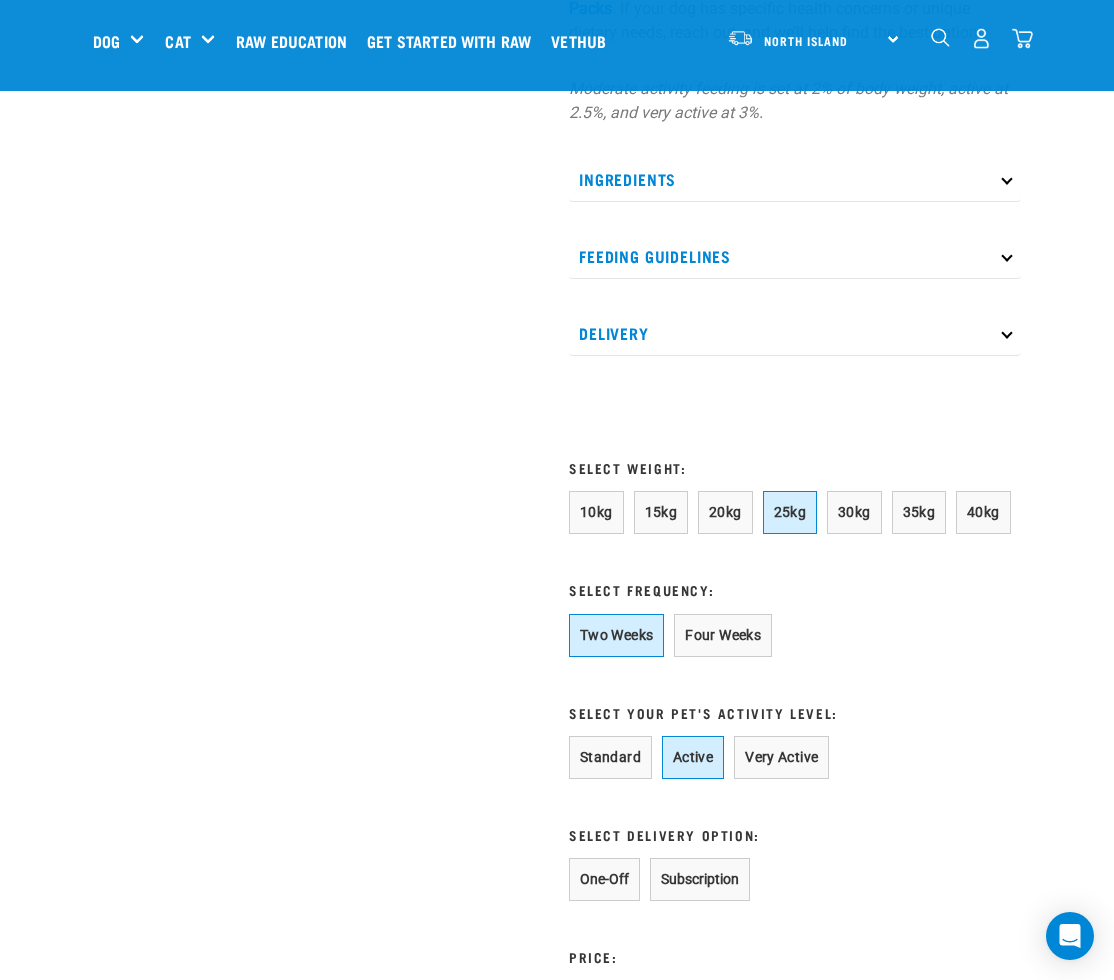 click on "Subscription" at bounding box center [700, 879] 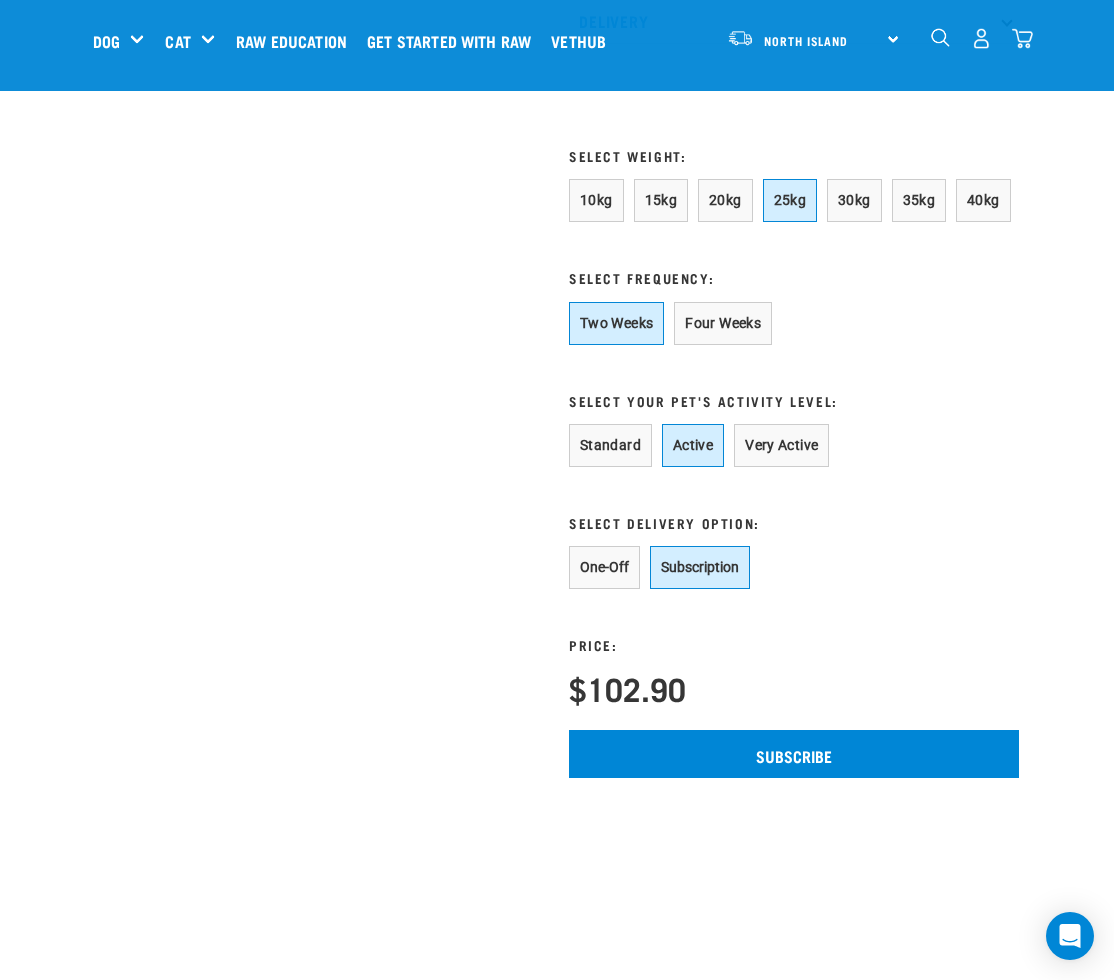 scroll, scrollTop: 1372, scrollLeft: 0, axis: vertical 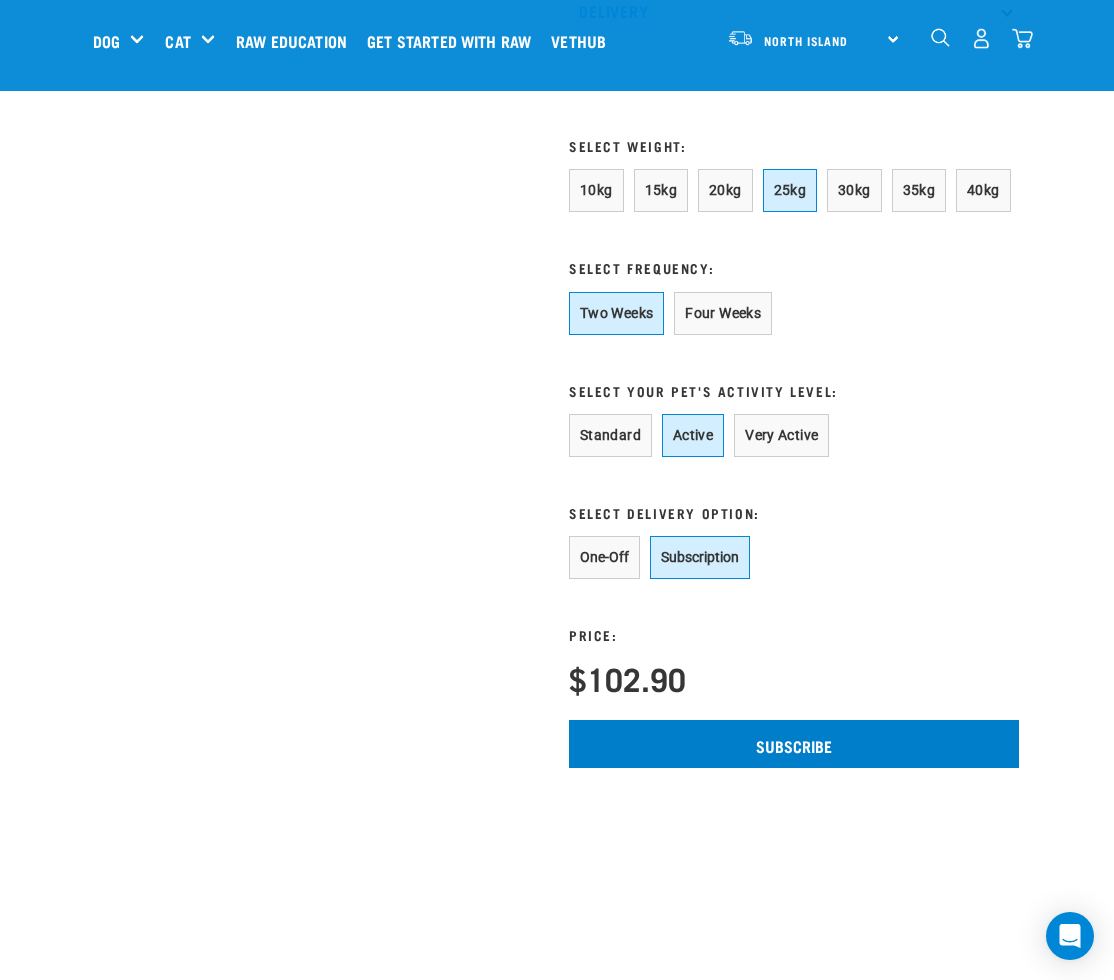 click on "Subscribe" at bounding box center (794, 744) 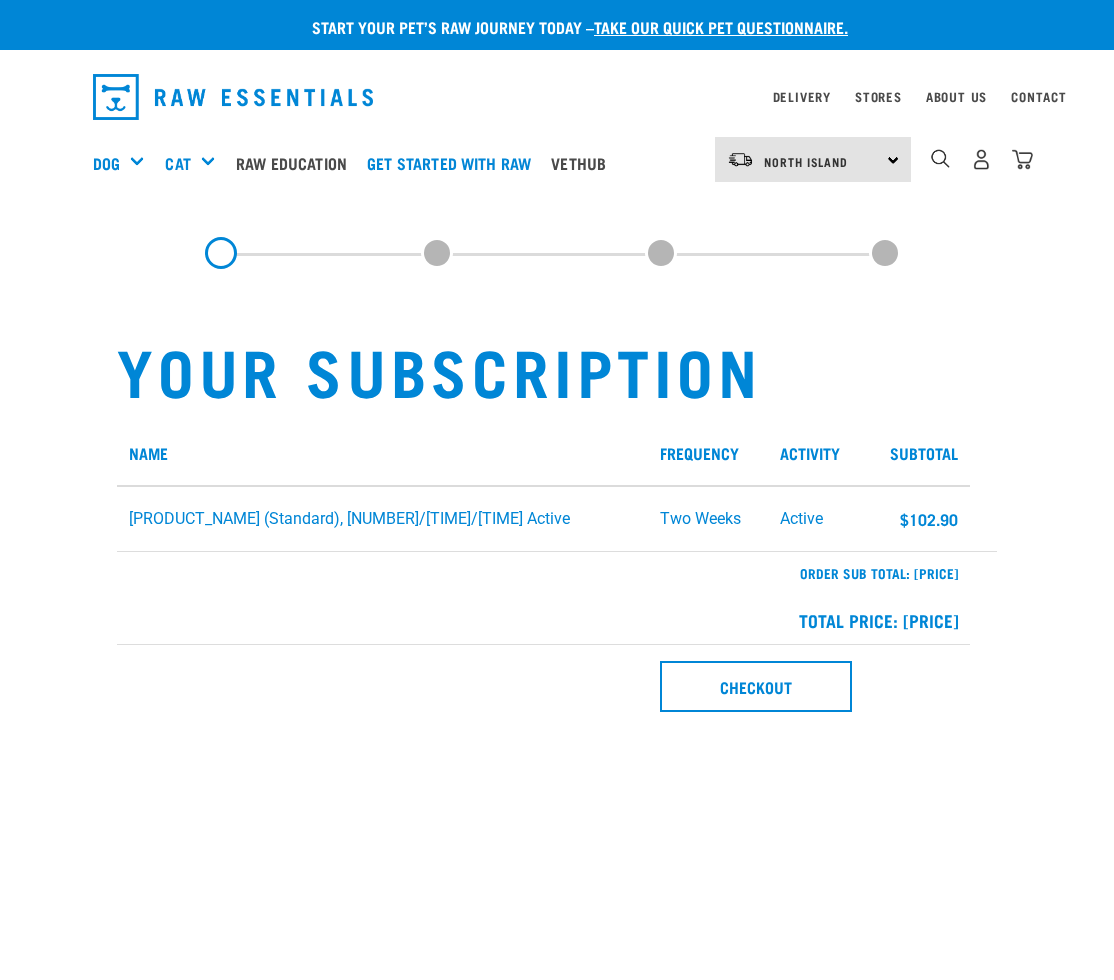 scroll, scrollTop: 0, scrollLeft: 0, axis: both 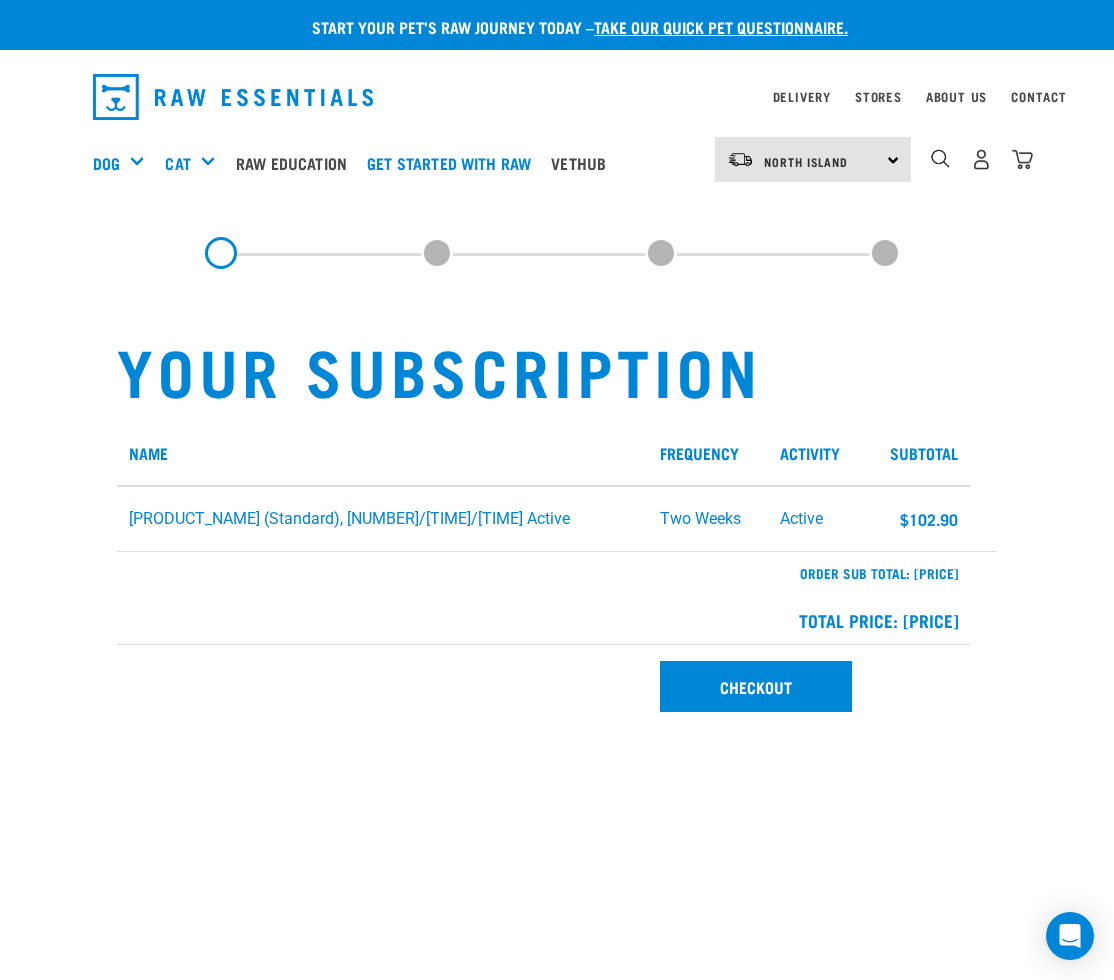 click on "Checkout" at bounding box center [756, 686] 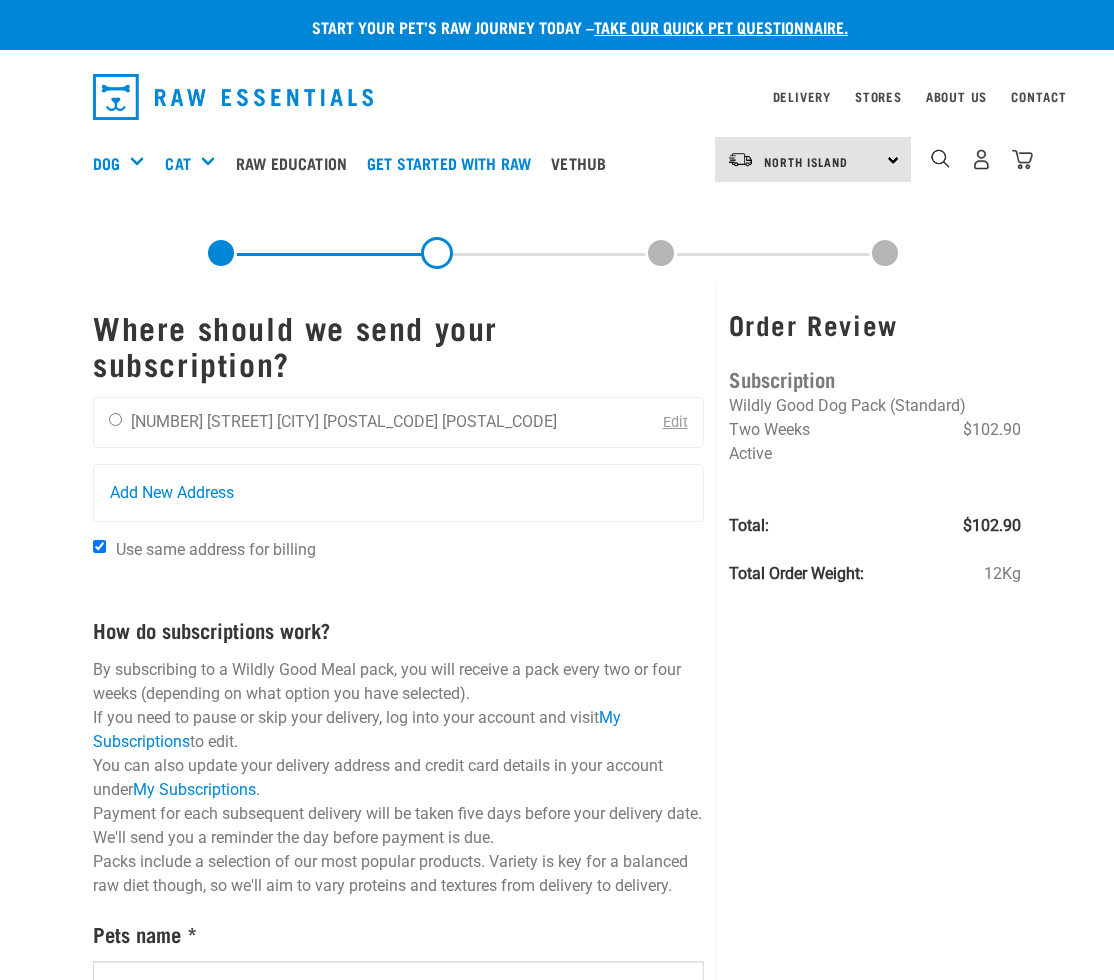 scroll, scrollTop: 0, scrollLeft: 0, axis: both 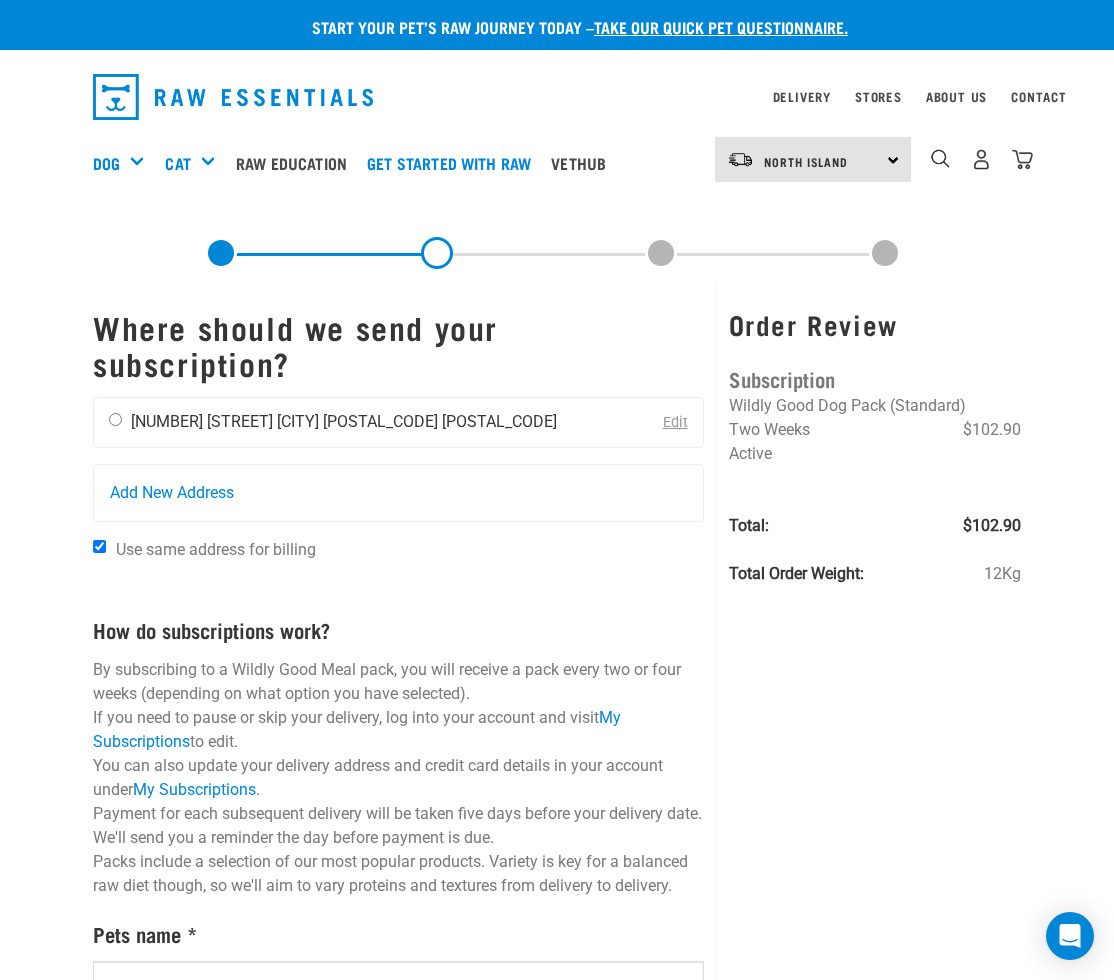 click at bounding box center [115, 419] 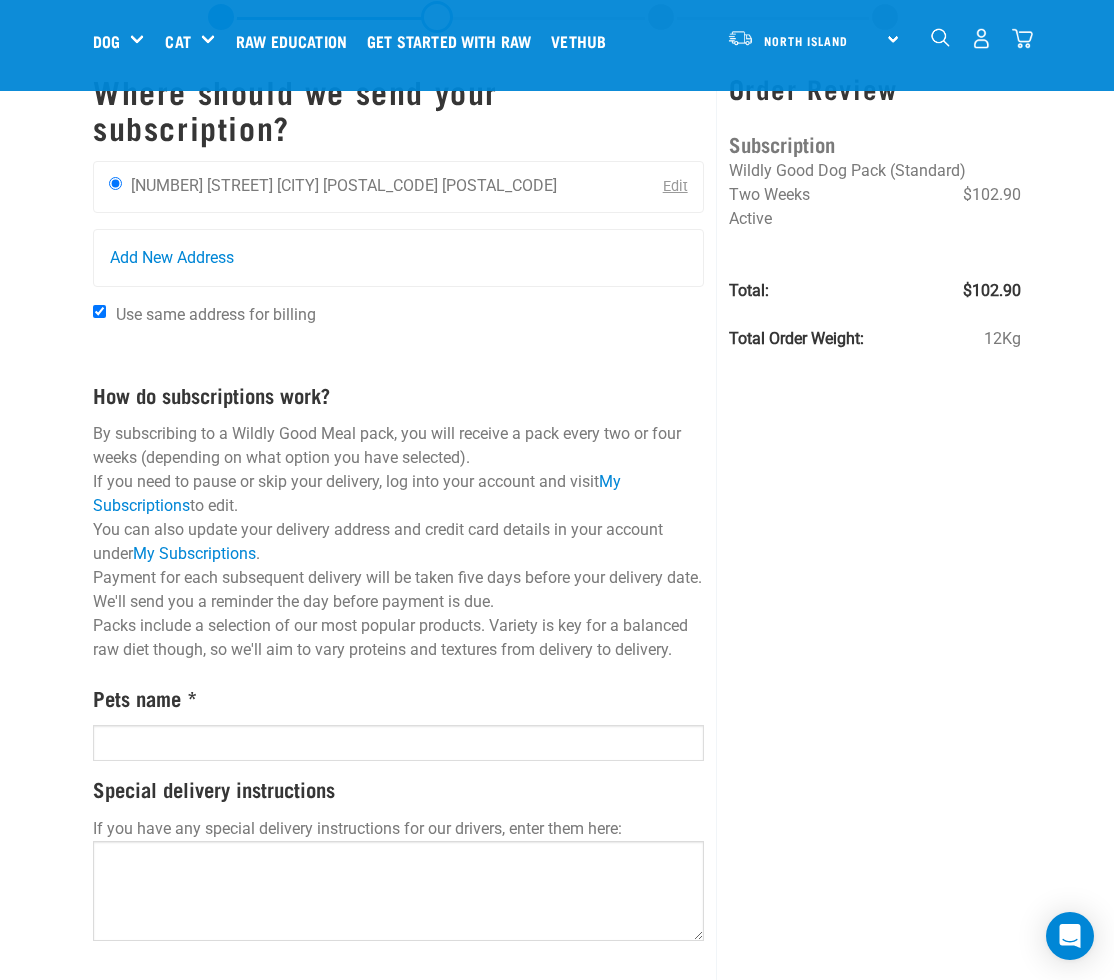 scroll, scrollTop: 91, scrollLeft: 0, axis: vertical 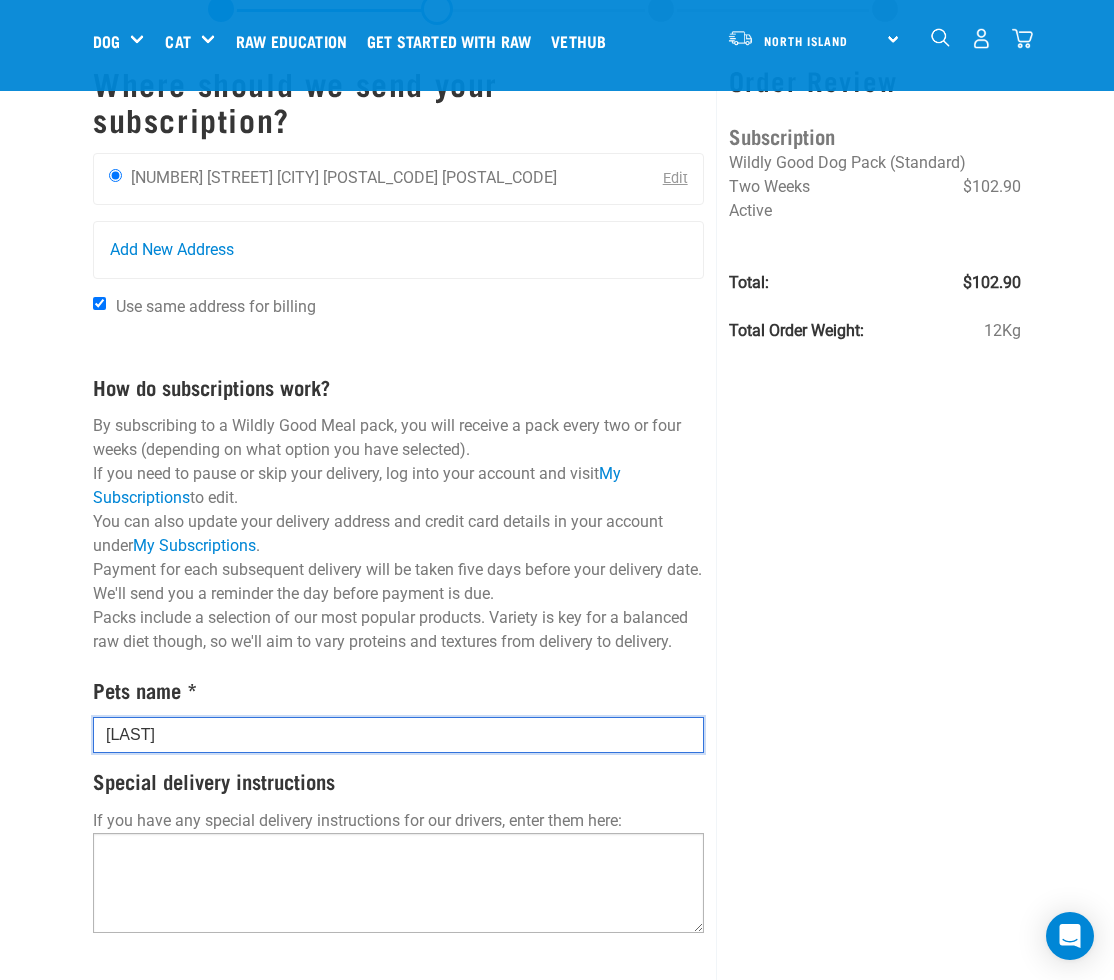 type on "[LAST]" 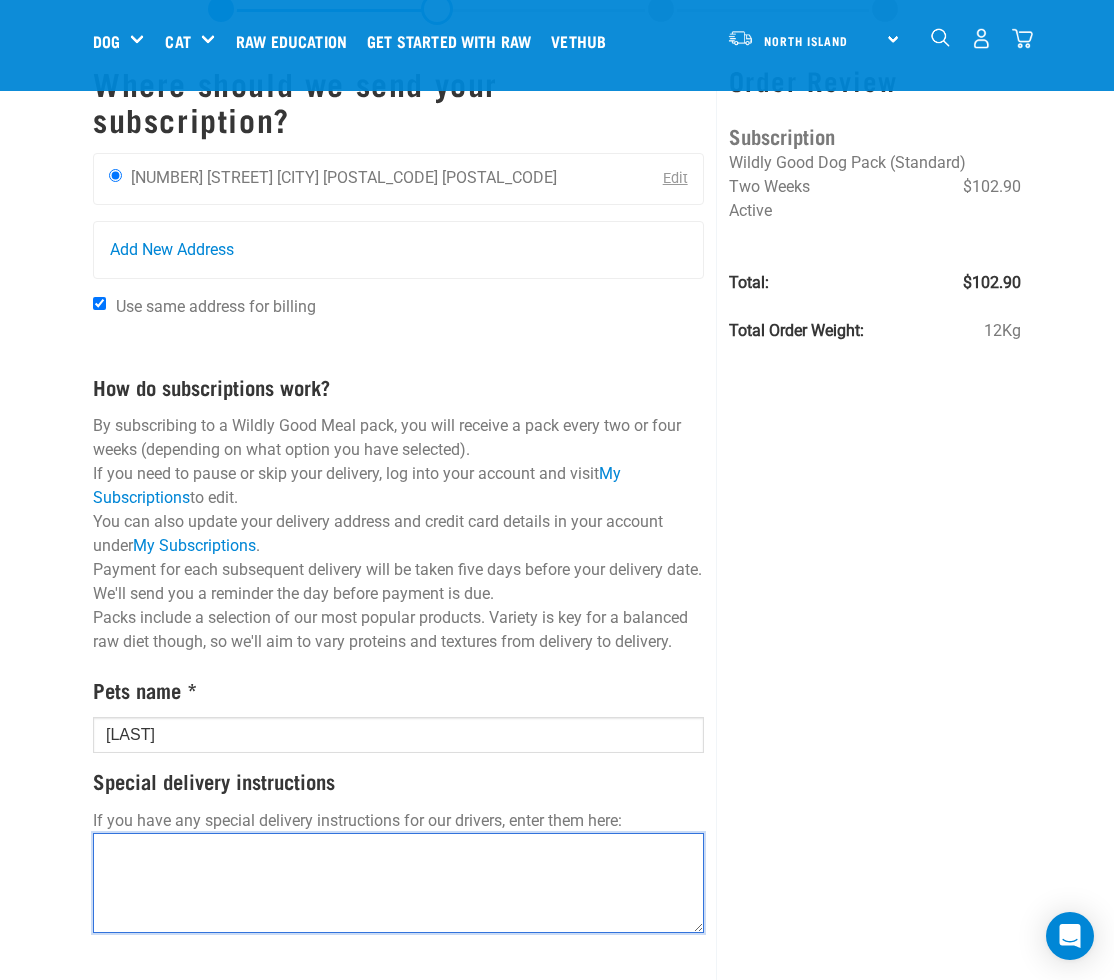 click at bounding box center (398, 883) 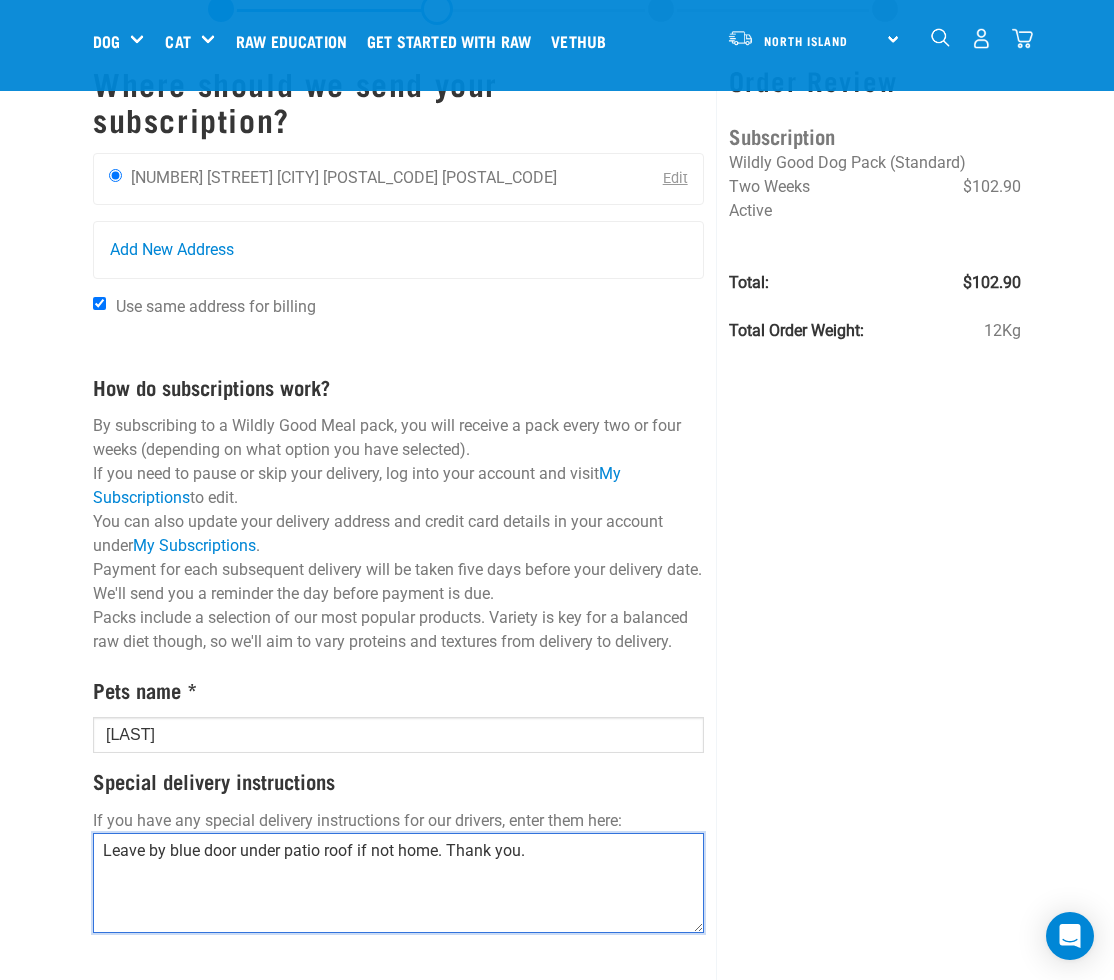 click on "Leave by blue door under patio roof if not home. Thank you." at bounding box center [398, 883] 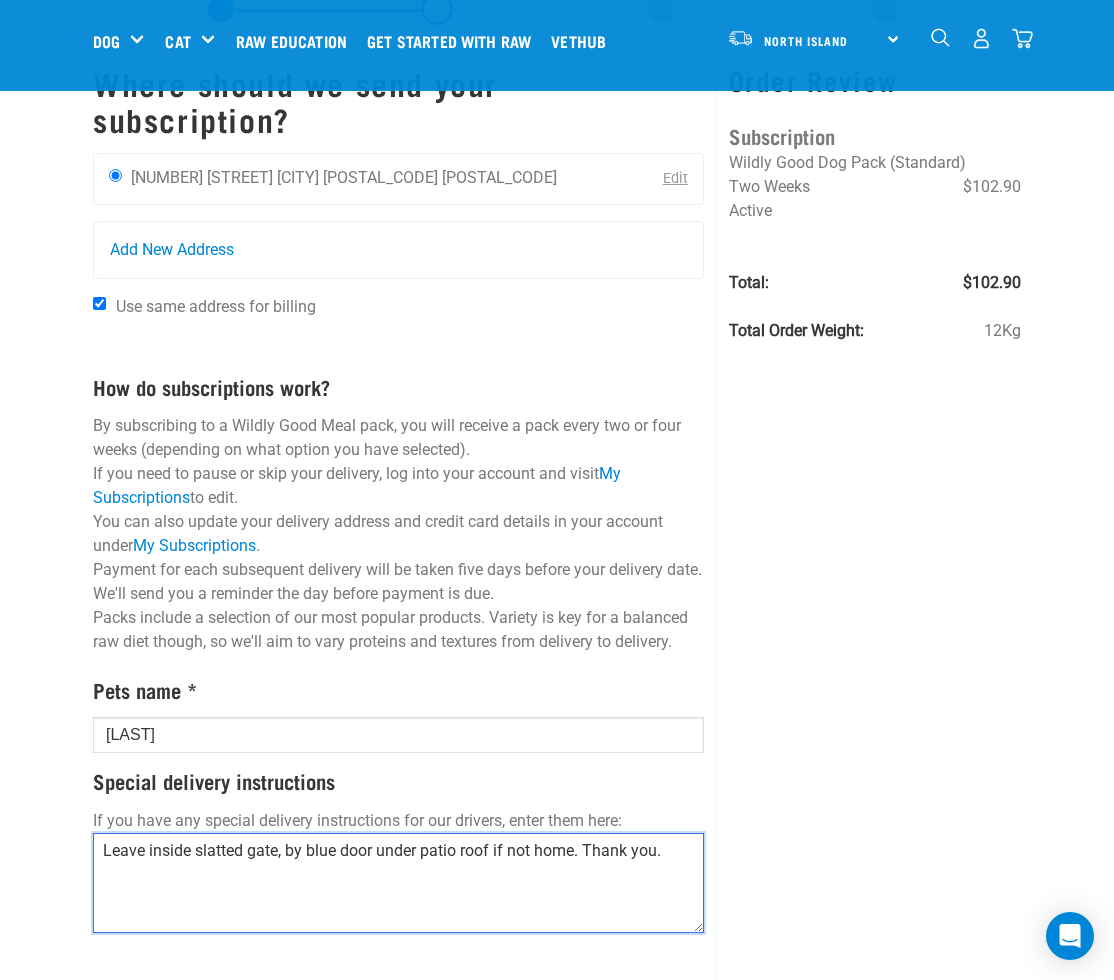click on "Leave inside slatted gate, by blue door under patio roof if not home. Thank you." at bounding box center [398, 883] 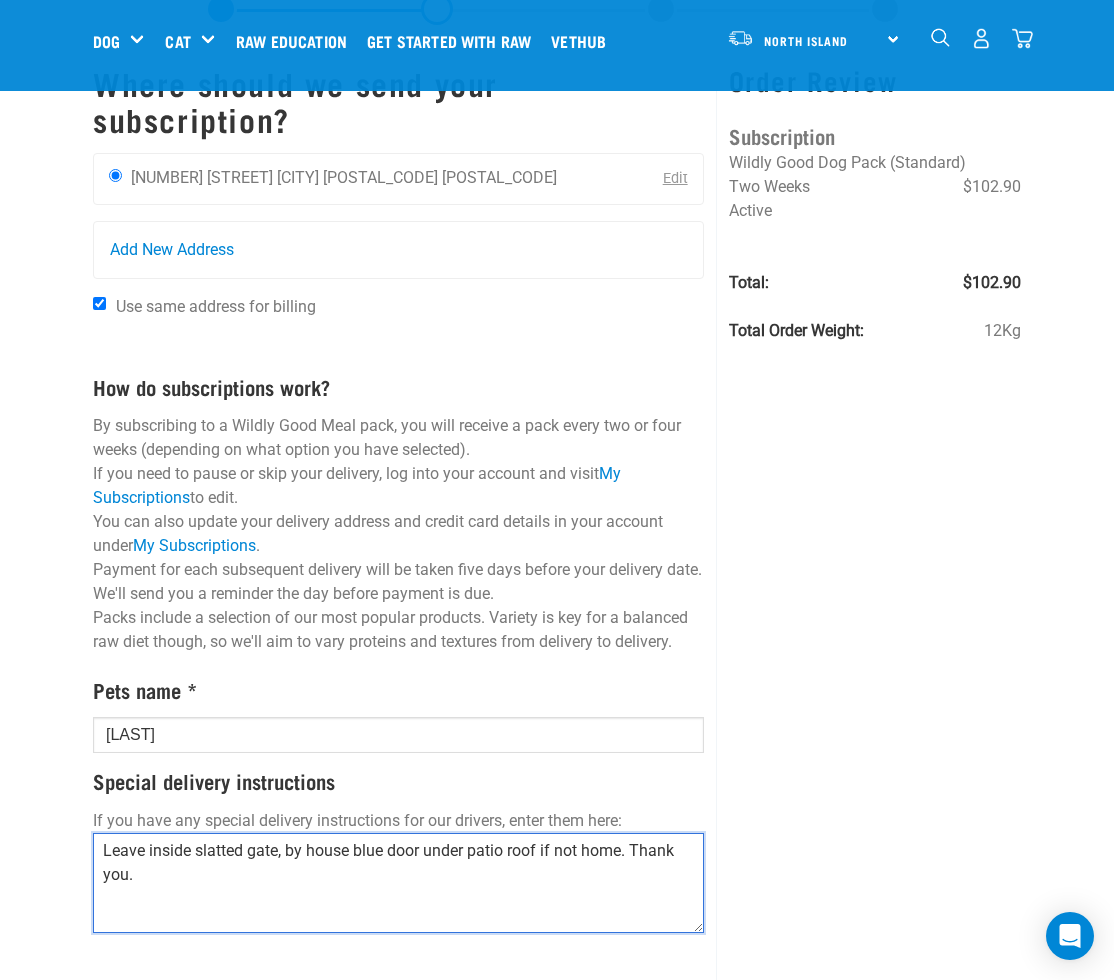 click on "Leave inside slatted gate, by house blue door under patio roof if not home. Thank you." at bounding box center (398, 883) 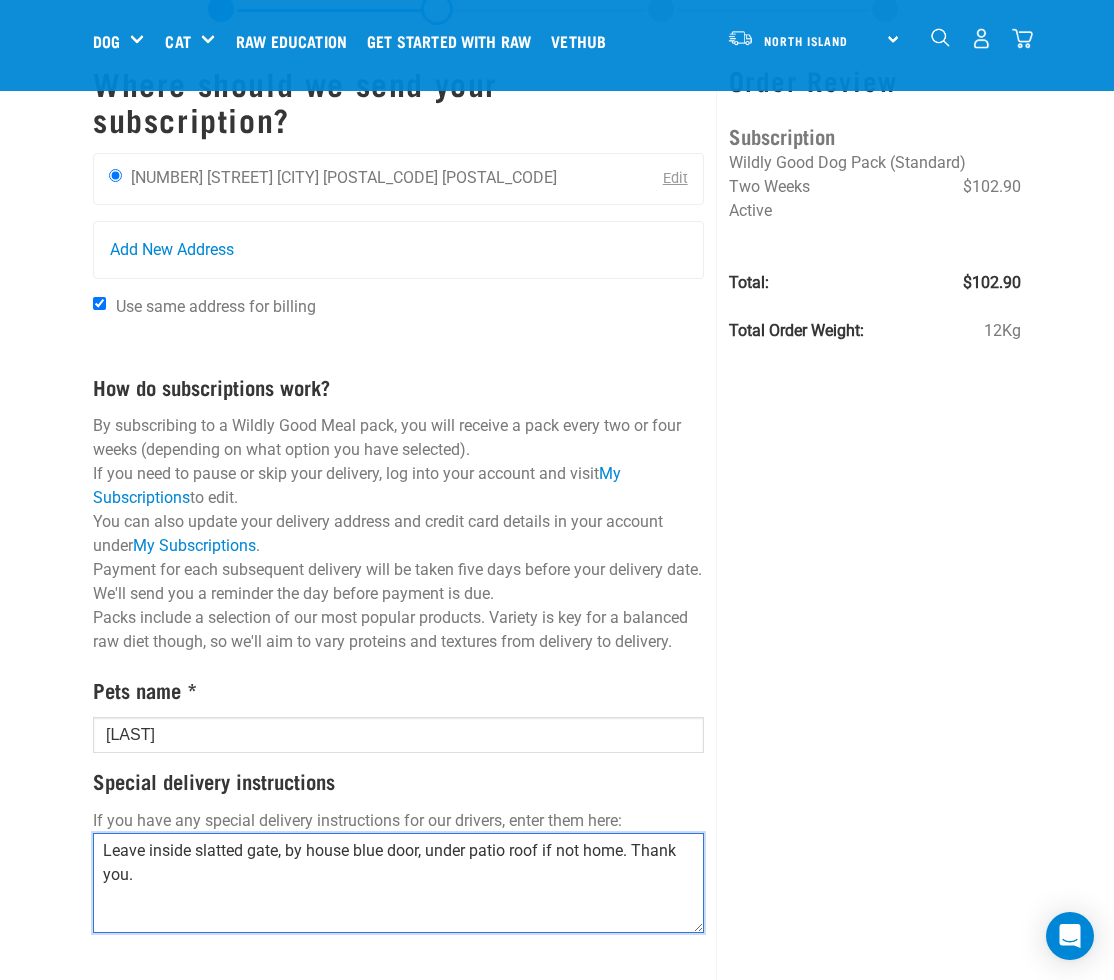 click on "Leave inside slatted gate, by house blue door, under patio roof if not home. Thank you." at bounding box center (398, 883) 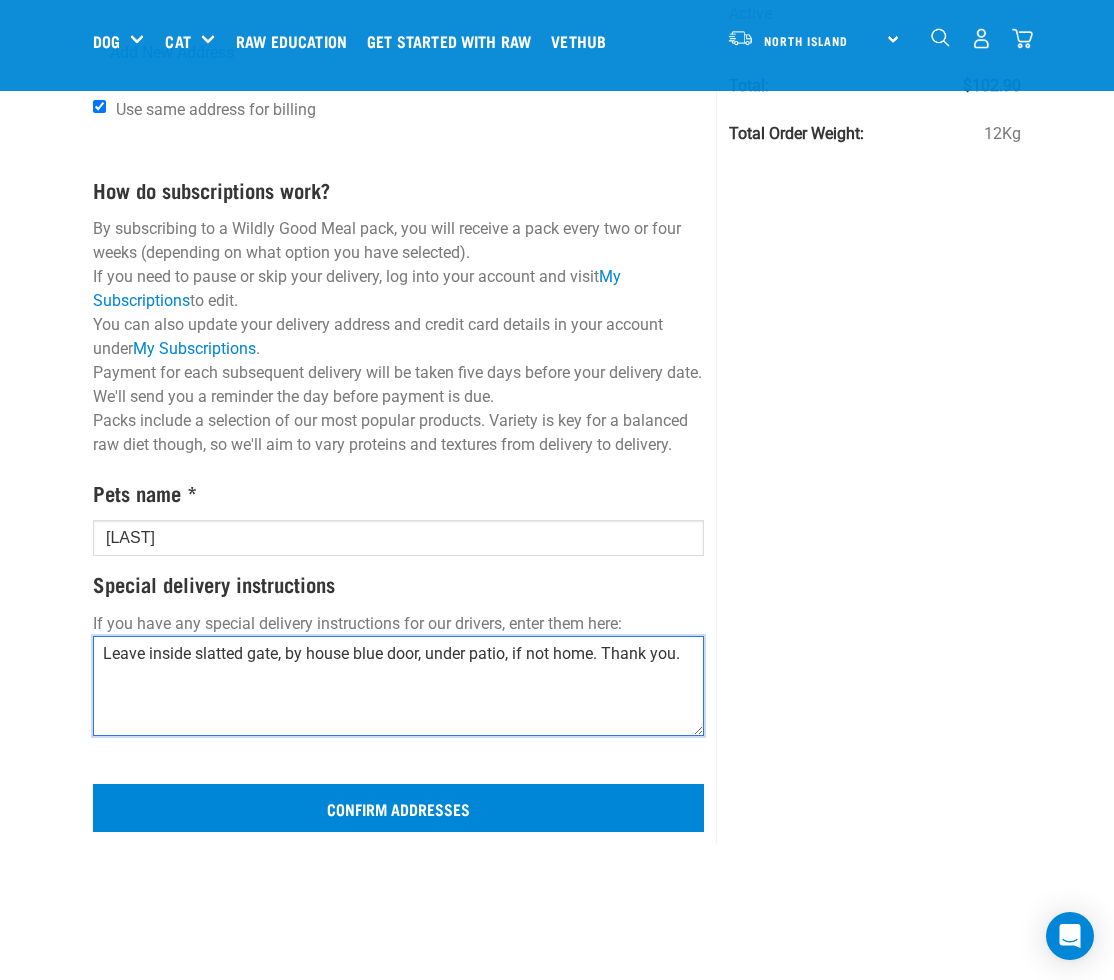 scroll, scrollTop: 293, scrollLeft: 0, axis: vertical 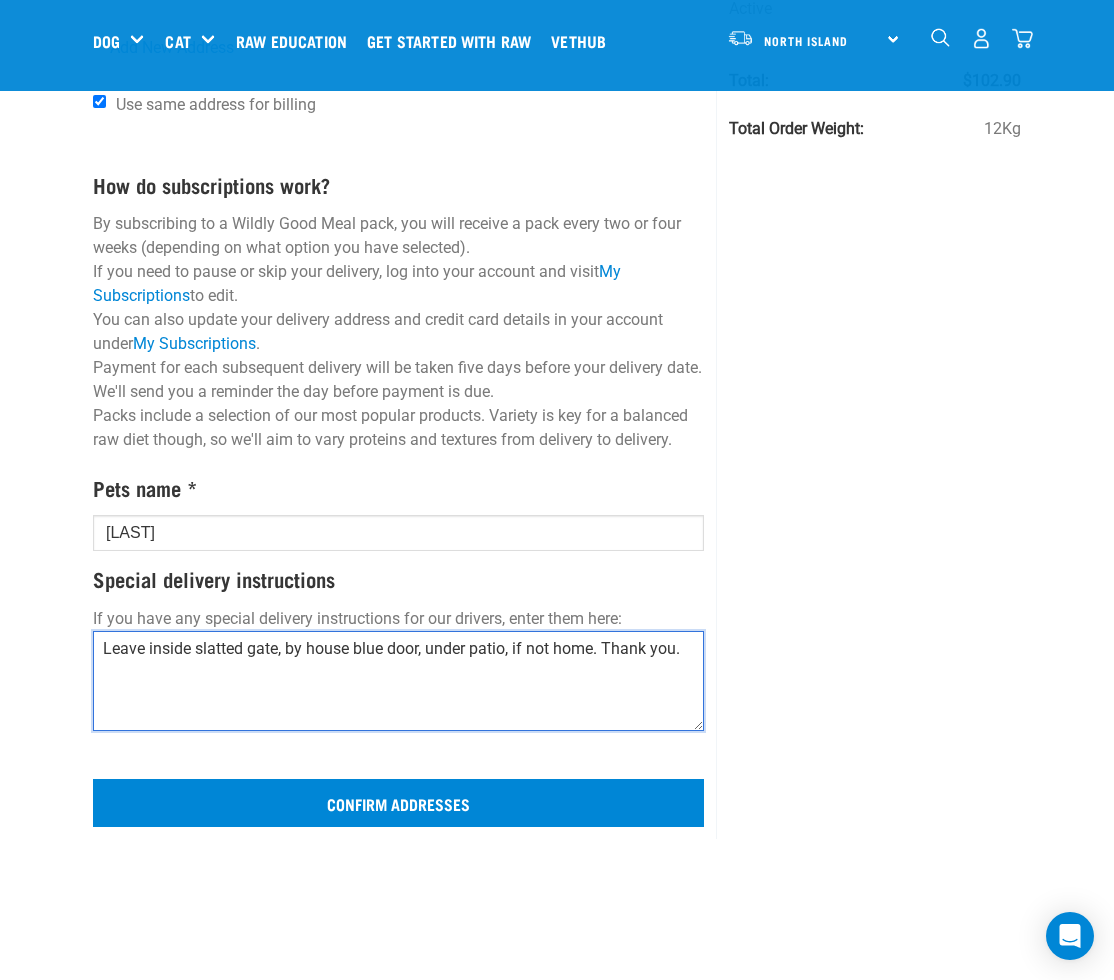 type on "Leave inside slatted gate, by house blue door, under patio, if not home. Thank you." 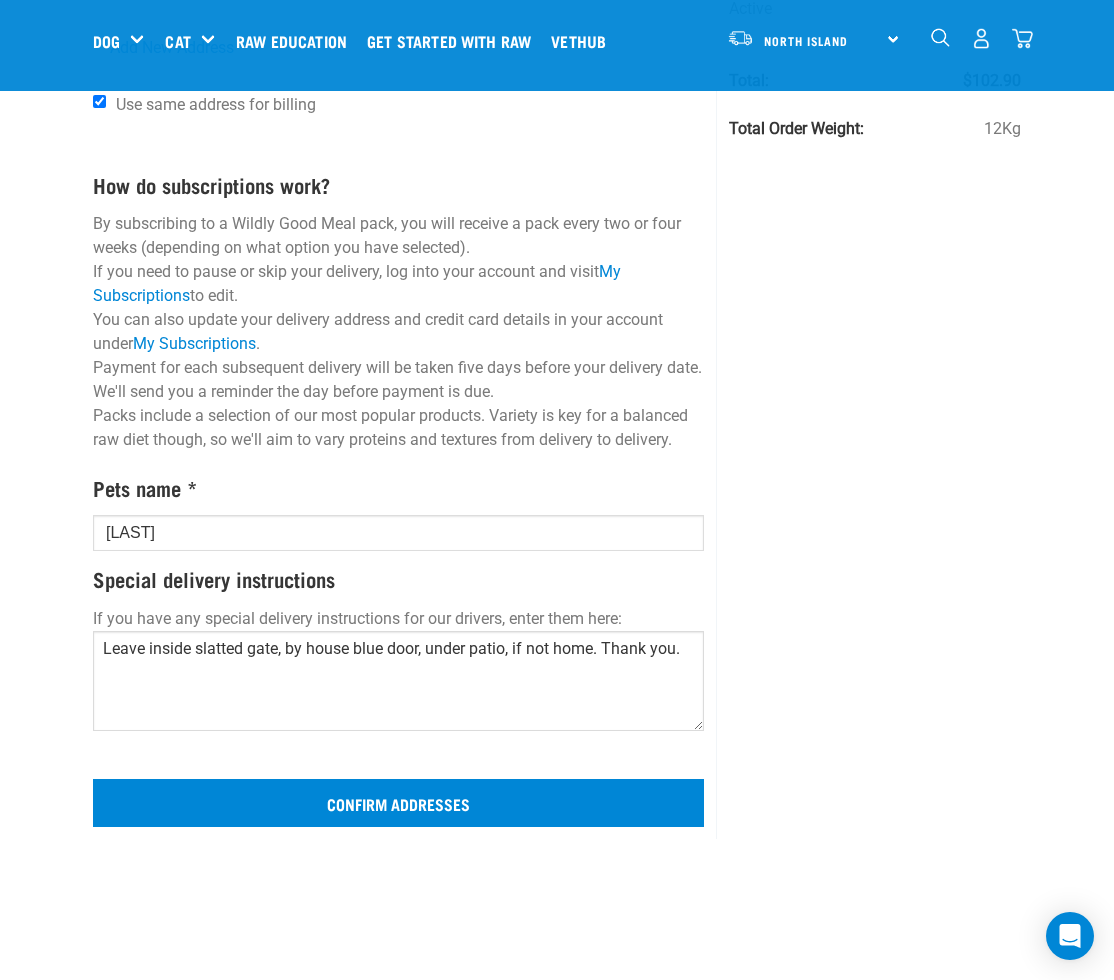 click on "Confirm addresses" at bounding box center (398, 803) 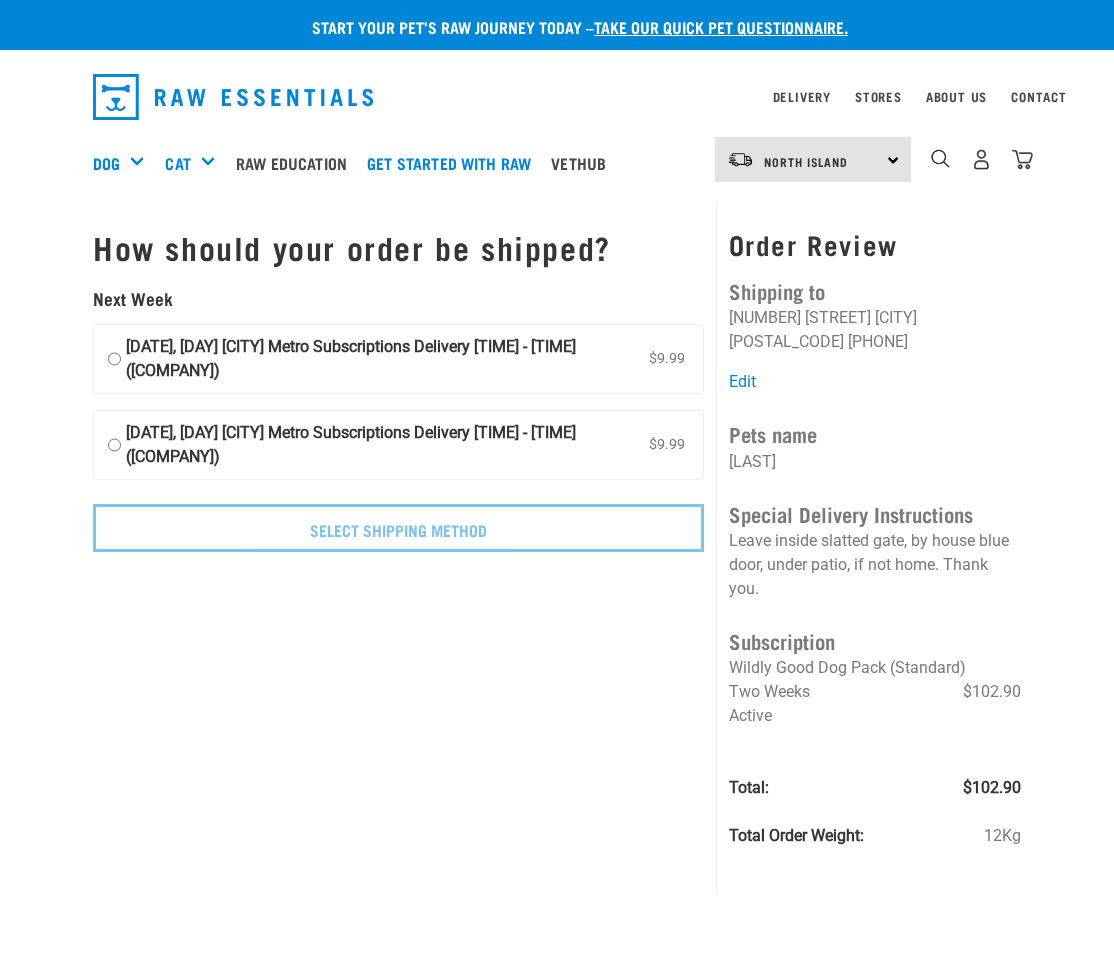 scroll, scrollTop: 0, scrollLeft: 0, axis: both 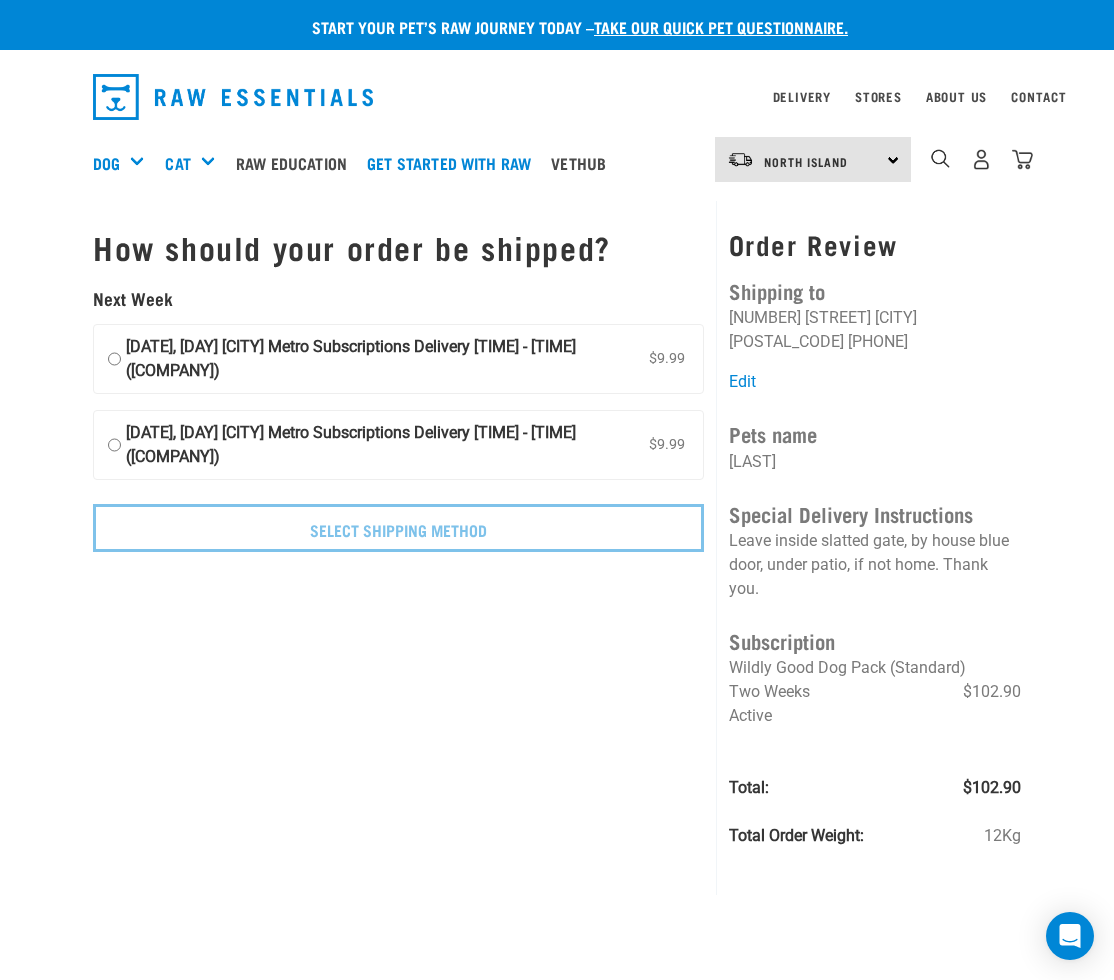 click on "07 August 2025, Thursday Wellington Metro  Subscriptions Delivery 12pm - 5pm (Urgent Couriers)
$9.99
5" at bounding box center [114, 359] 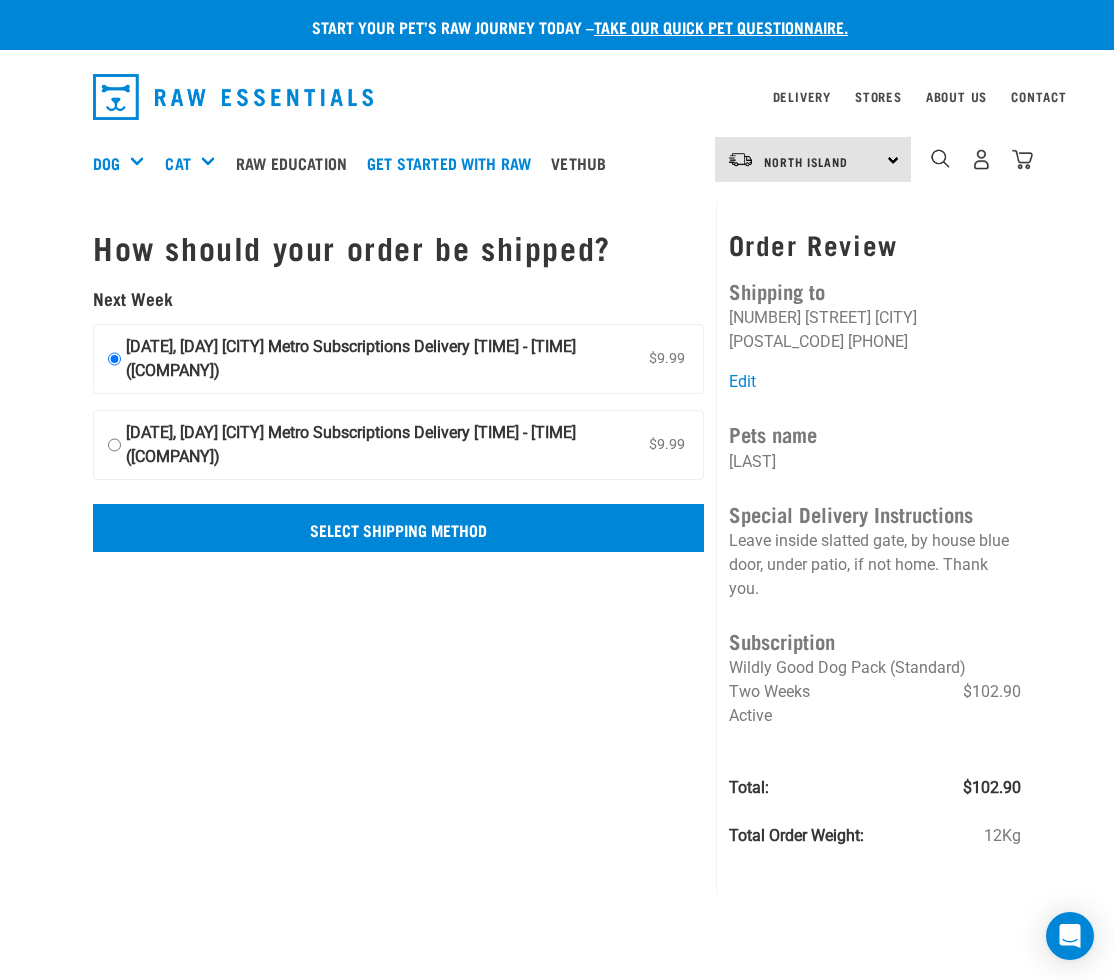 click on "Select Shipping Method" at bounding box center (398, 528) 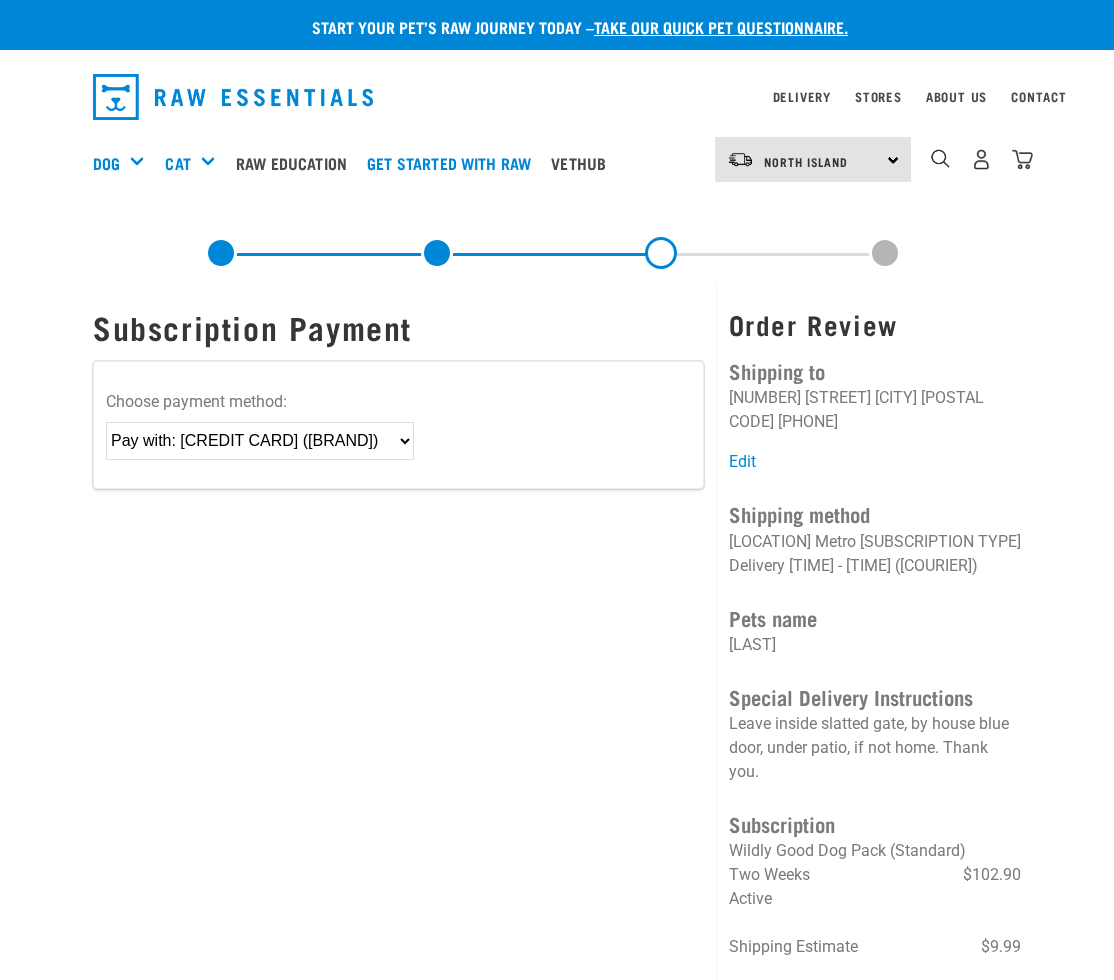 scroll, scrollTop: 0, scrollLeft: 0, axis: both 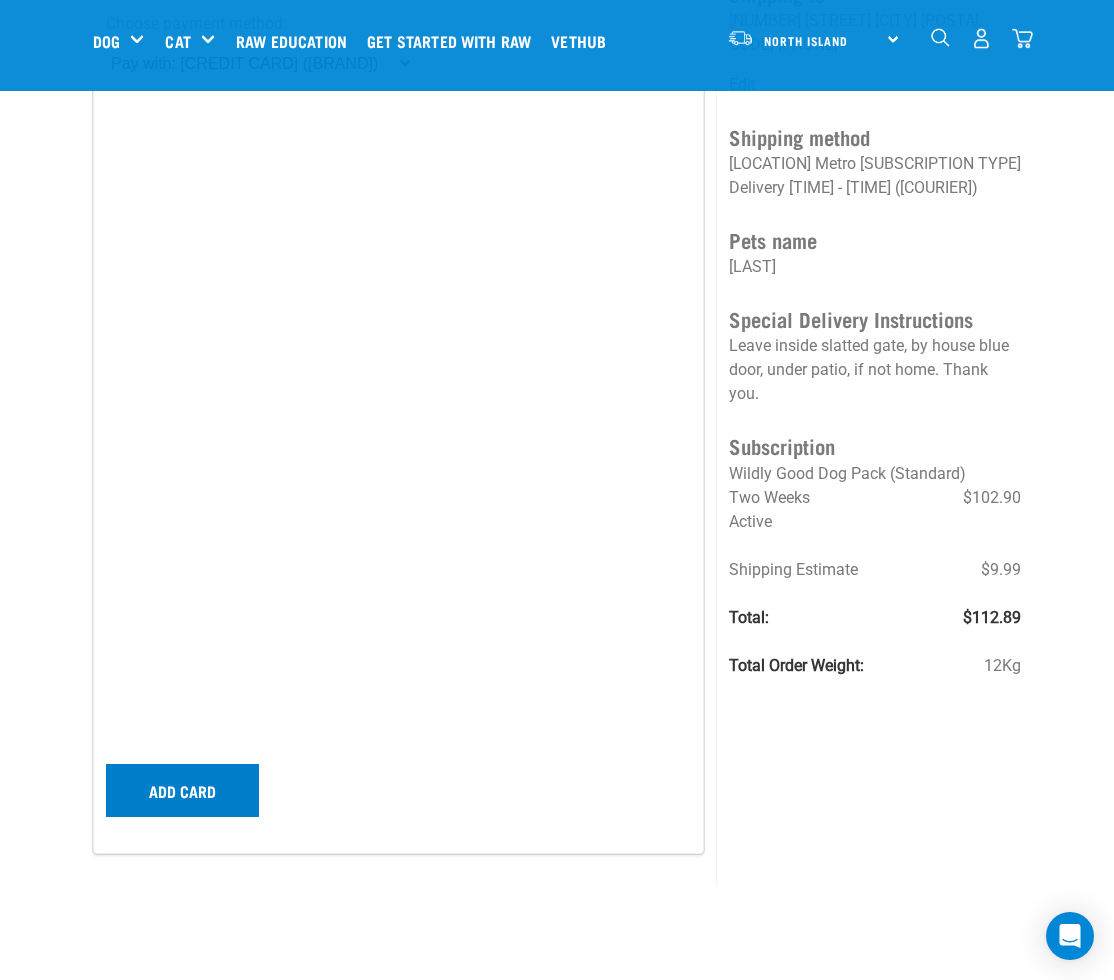 click on "Add card" at bounding box center (182, 790) 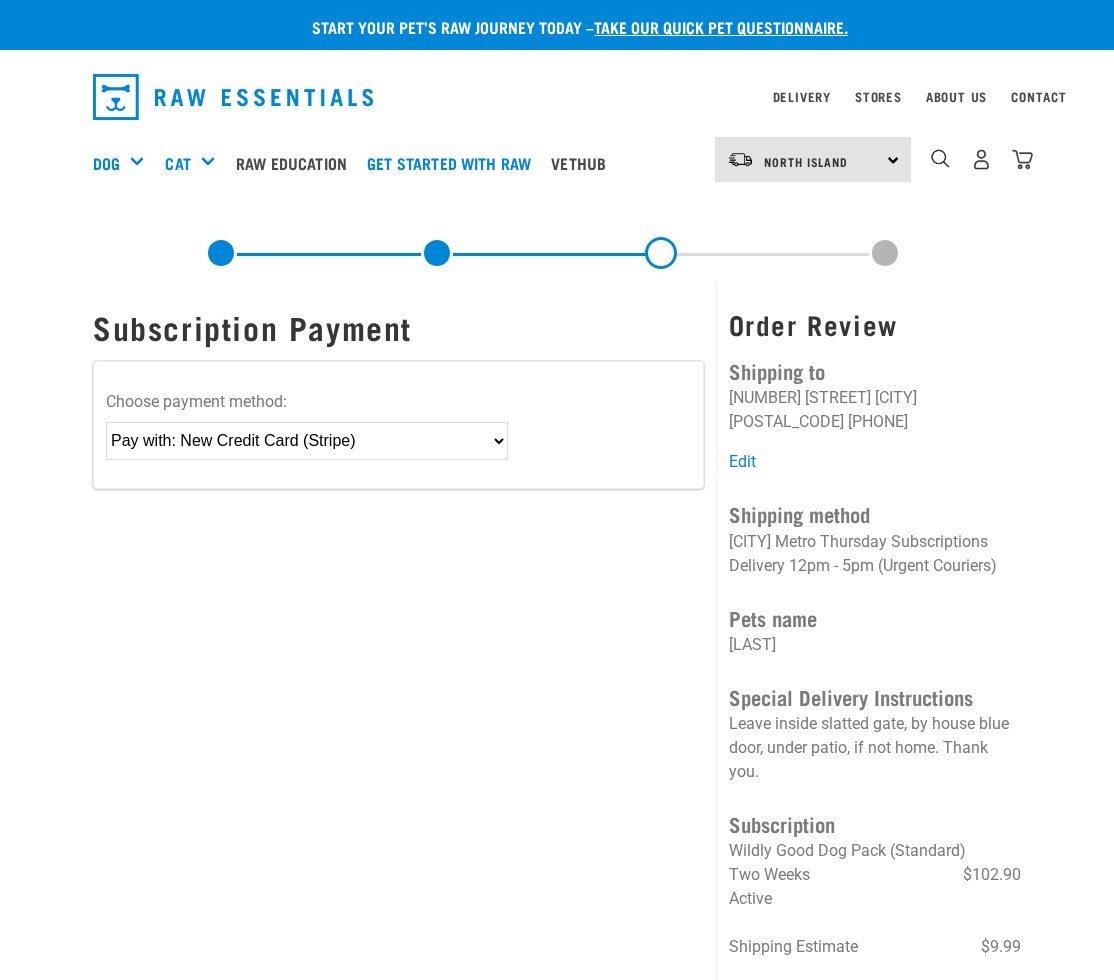 scroll, scrollTop: 0, scrollLeft: 0, axis: both 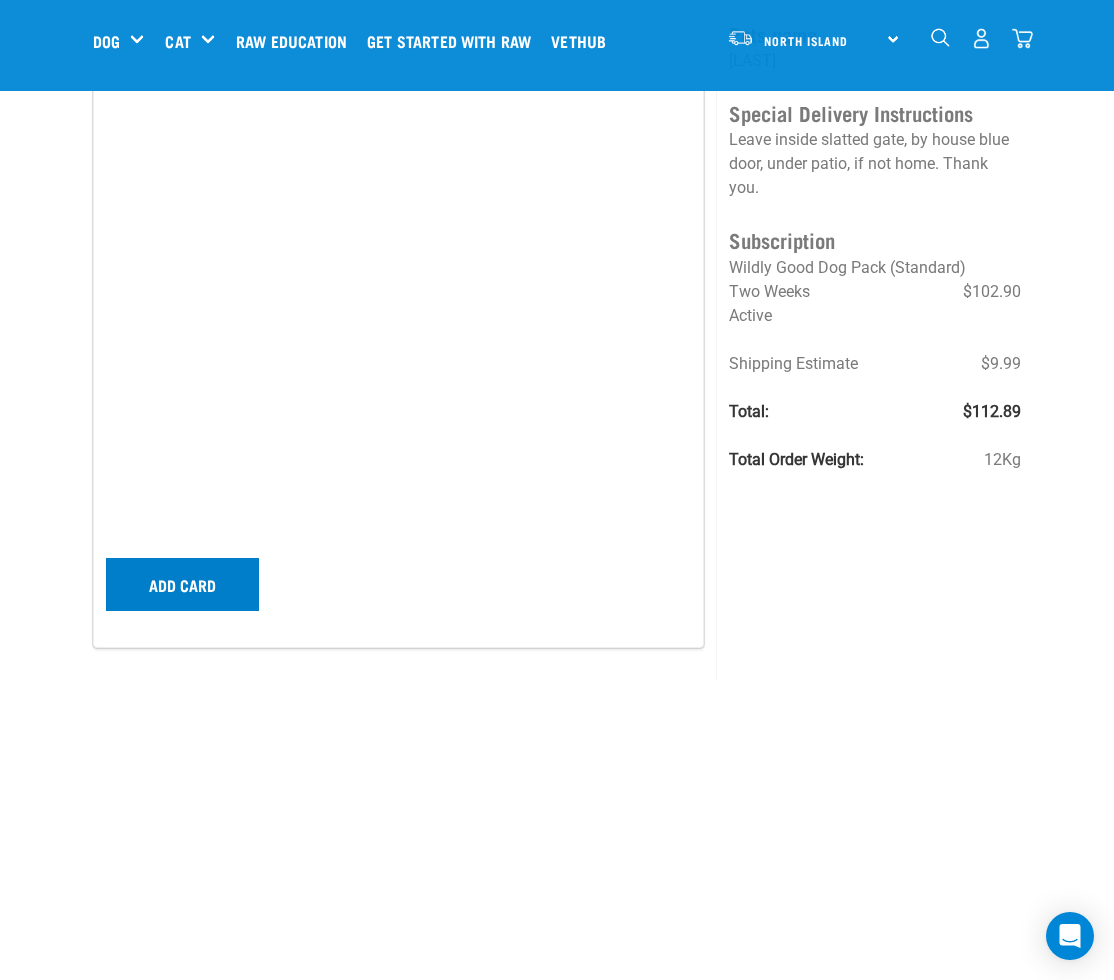 click on "Add card" at bounding box center (182, 584) 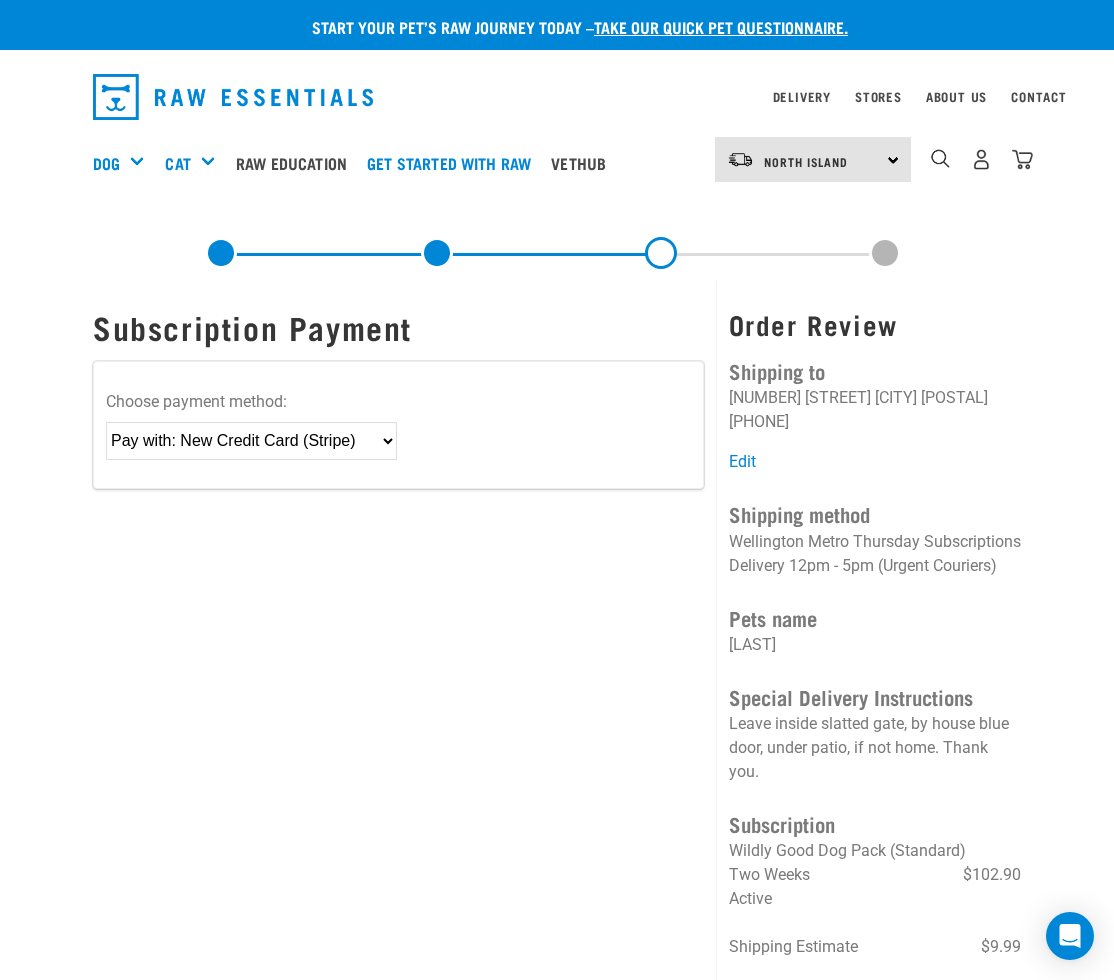 scroll, scrollTop: 0, scrollLeft: 0, axis: both 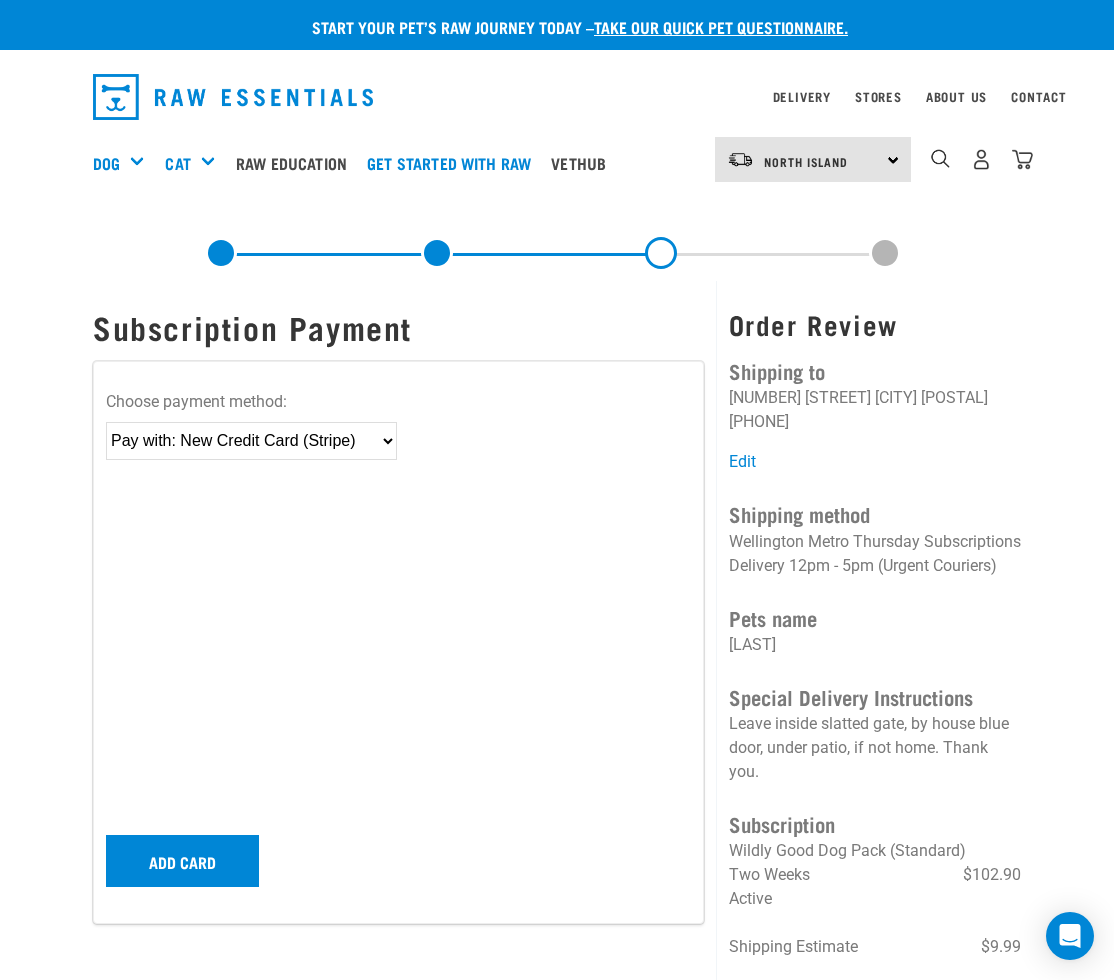 select on "paymentSourceId:5460" 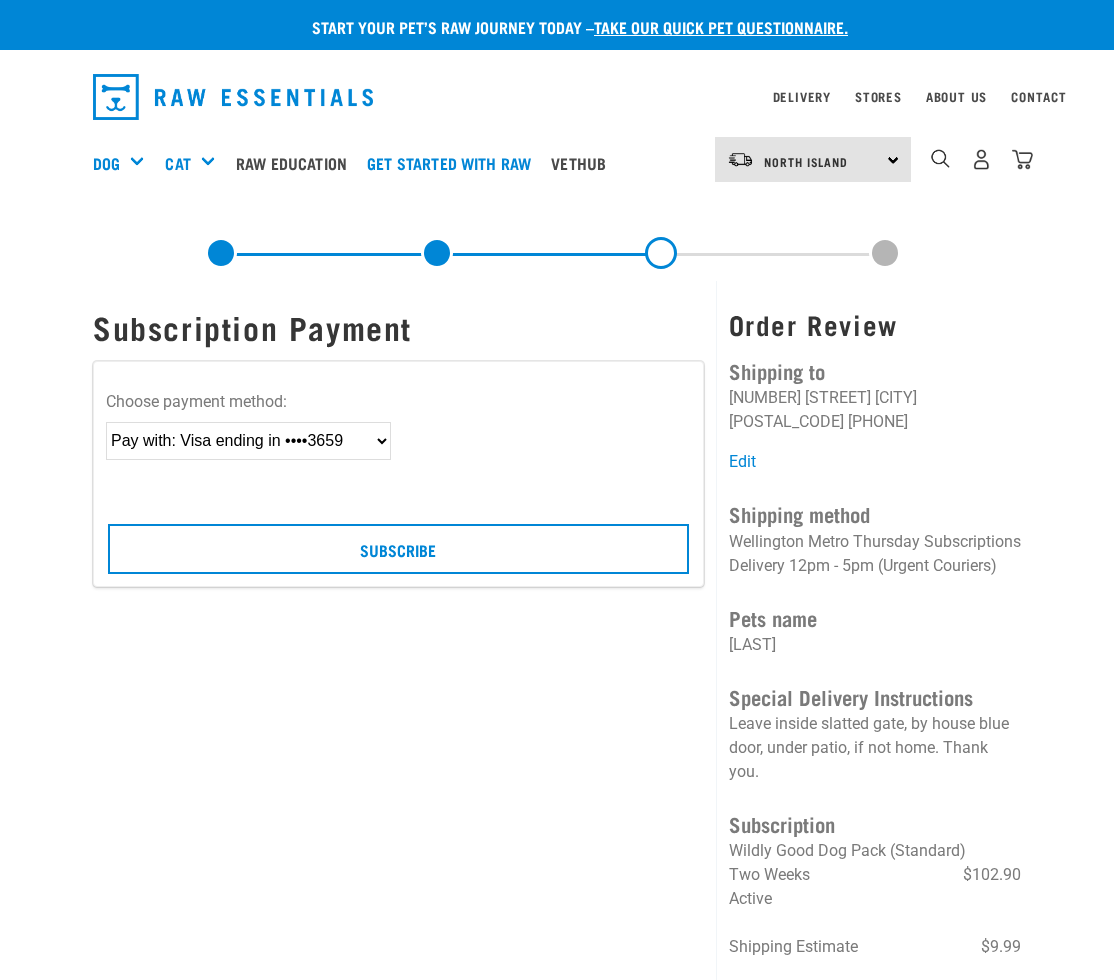 scroll, scrollTop: 0, scrollLeft: 0, axis: both 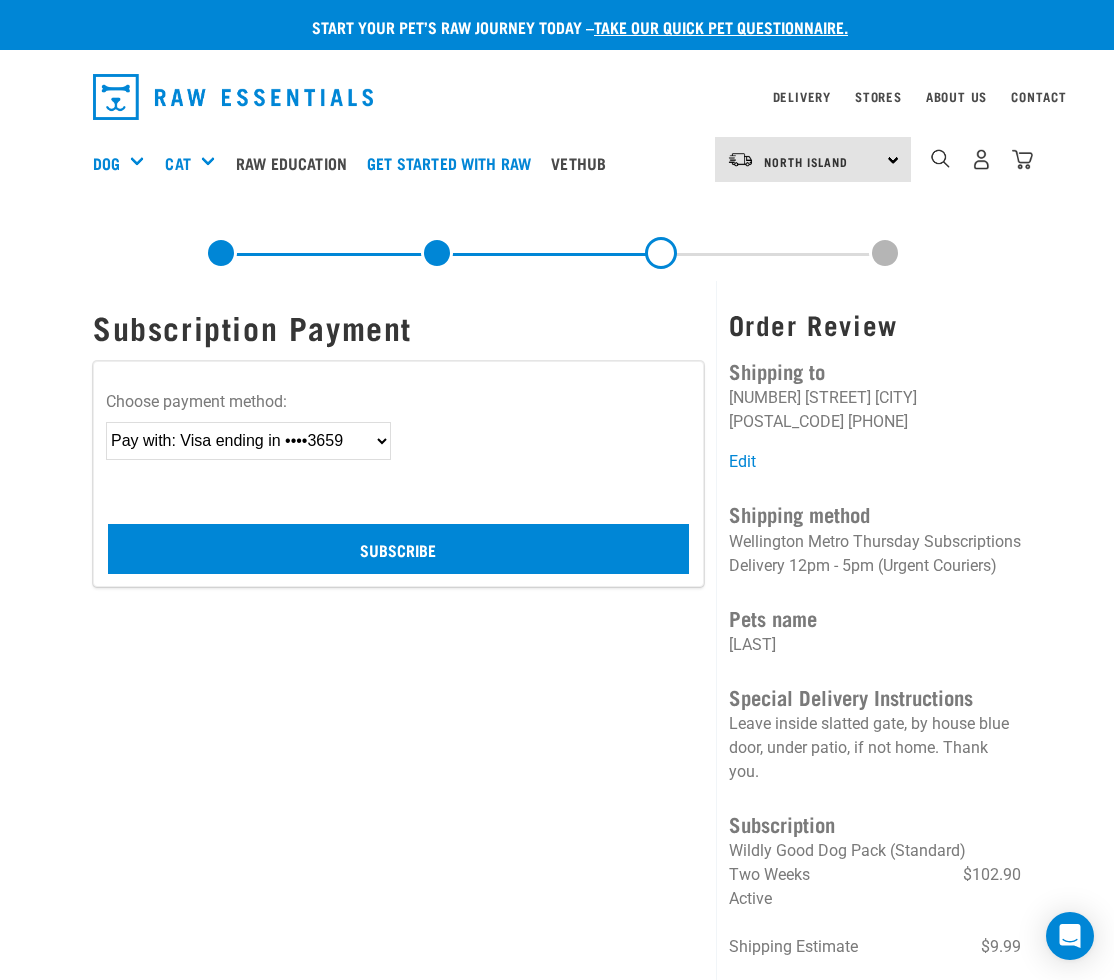 click on "Subscribe" at bounding box center (398, 549) 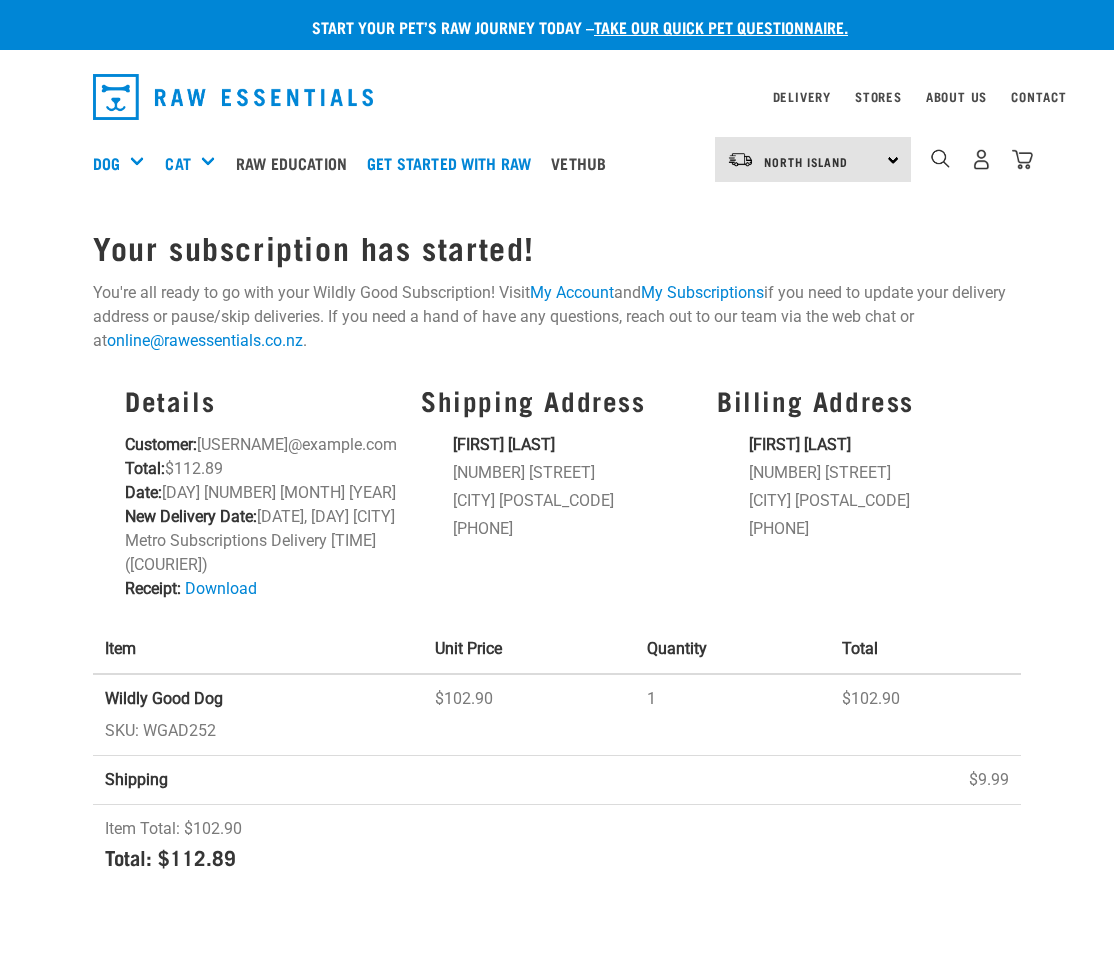 scroll, scrollTop: 0, scrollLeft: 0, axis: both 